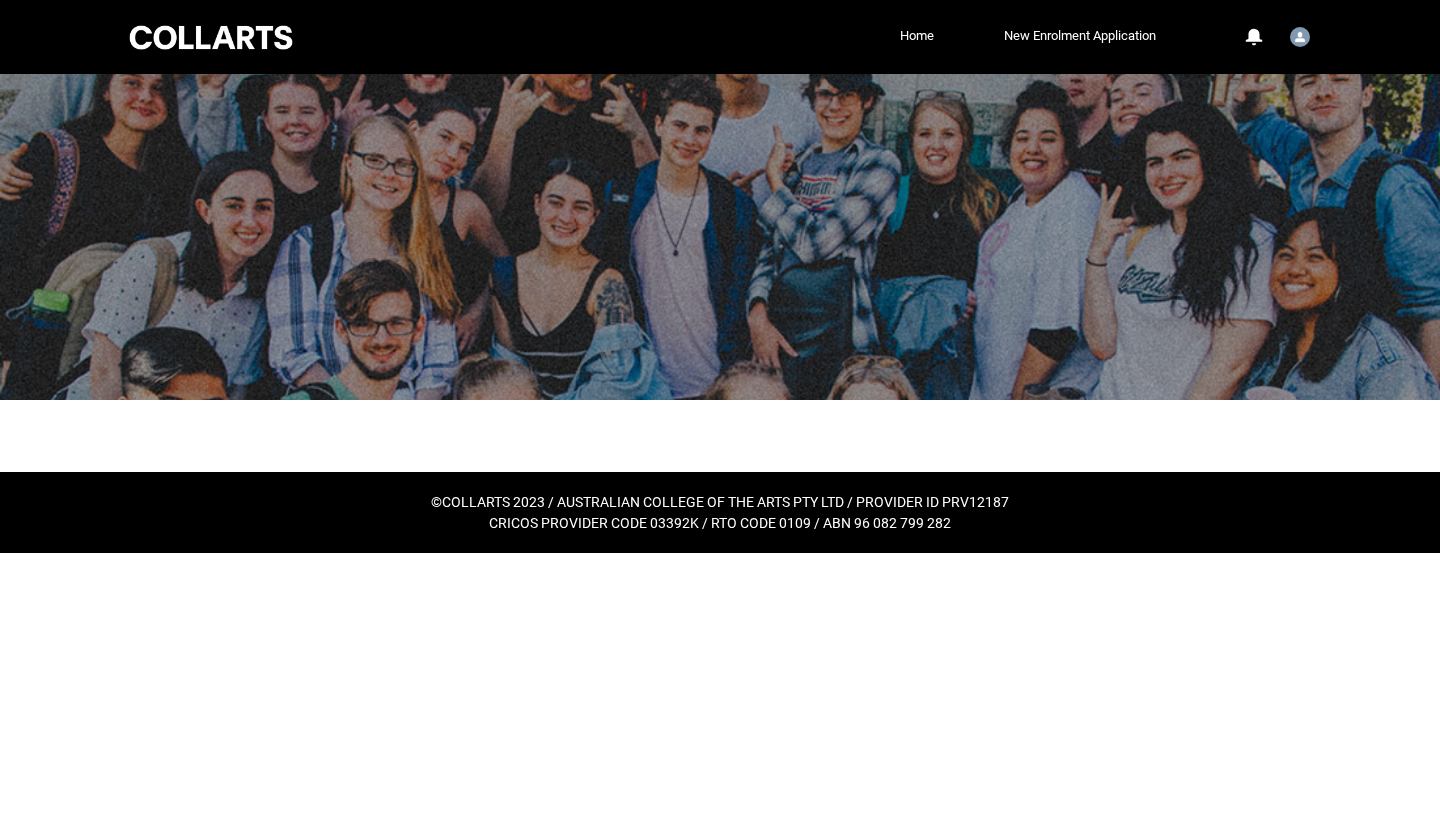 scroll, scrollTop: 0, scrollLeft: 0, axis: both 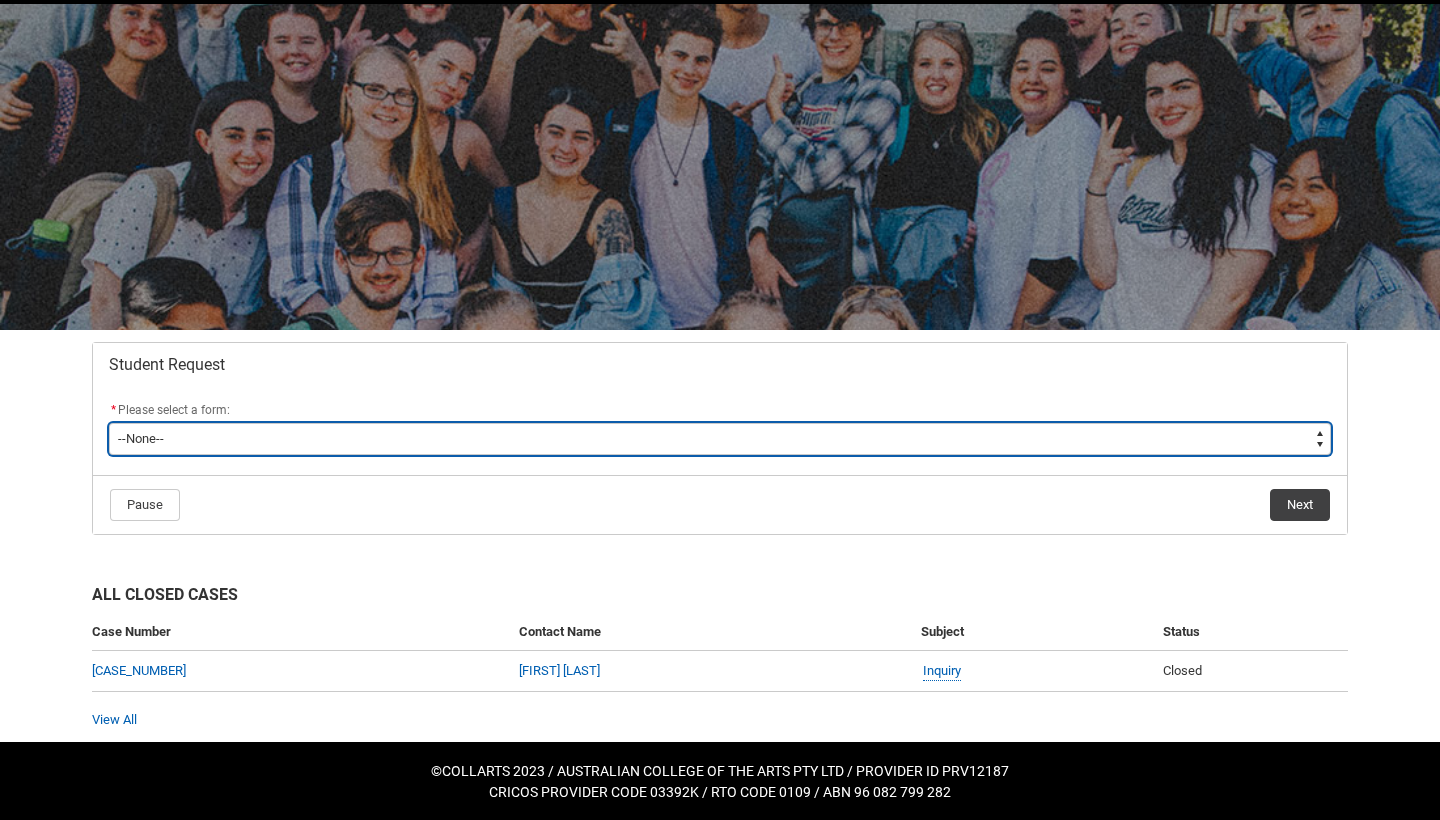 type on "Enrolment_Variation_Choice" 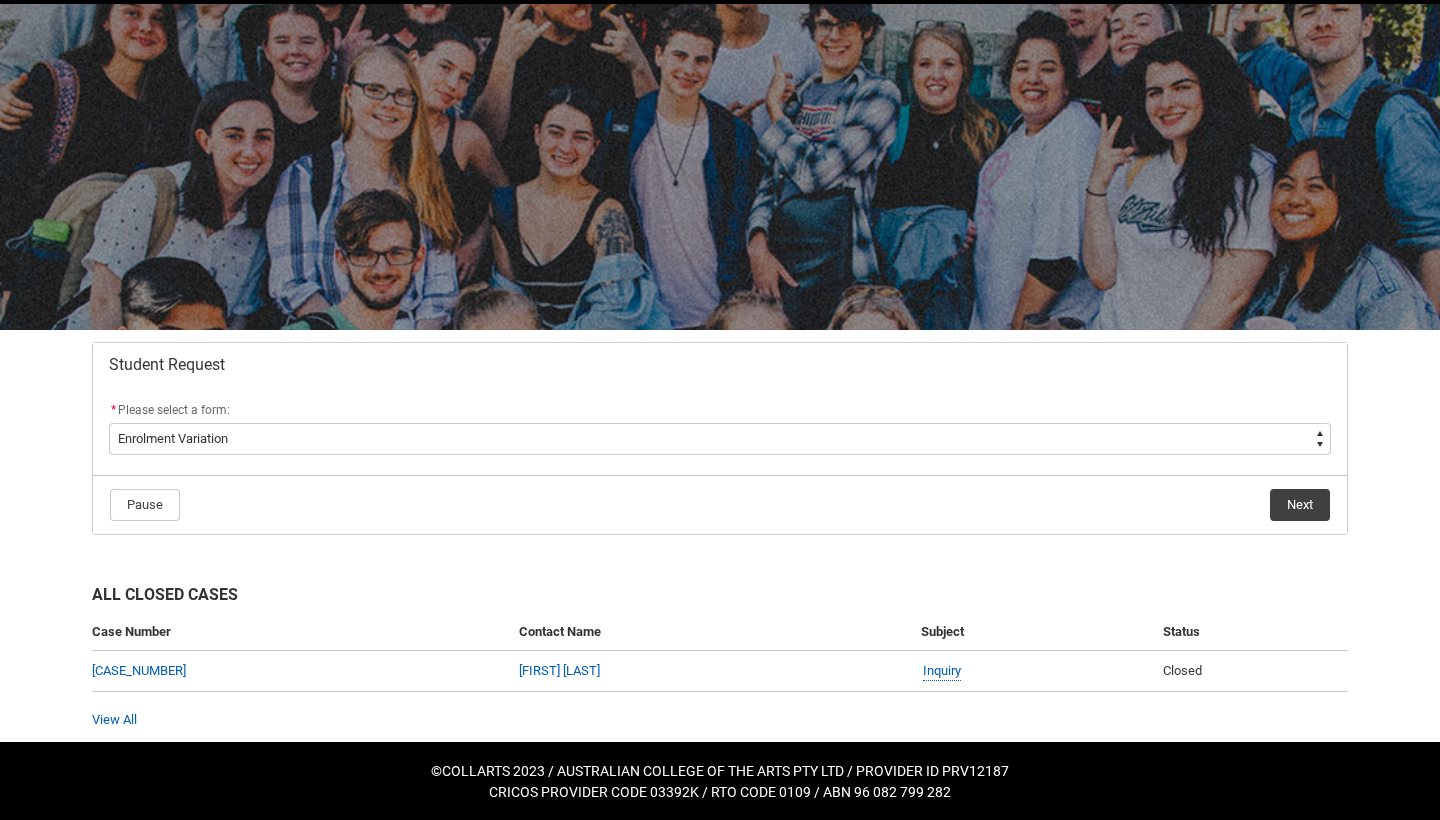 click on "Next" 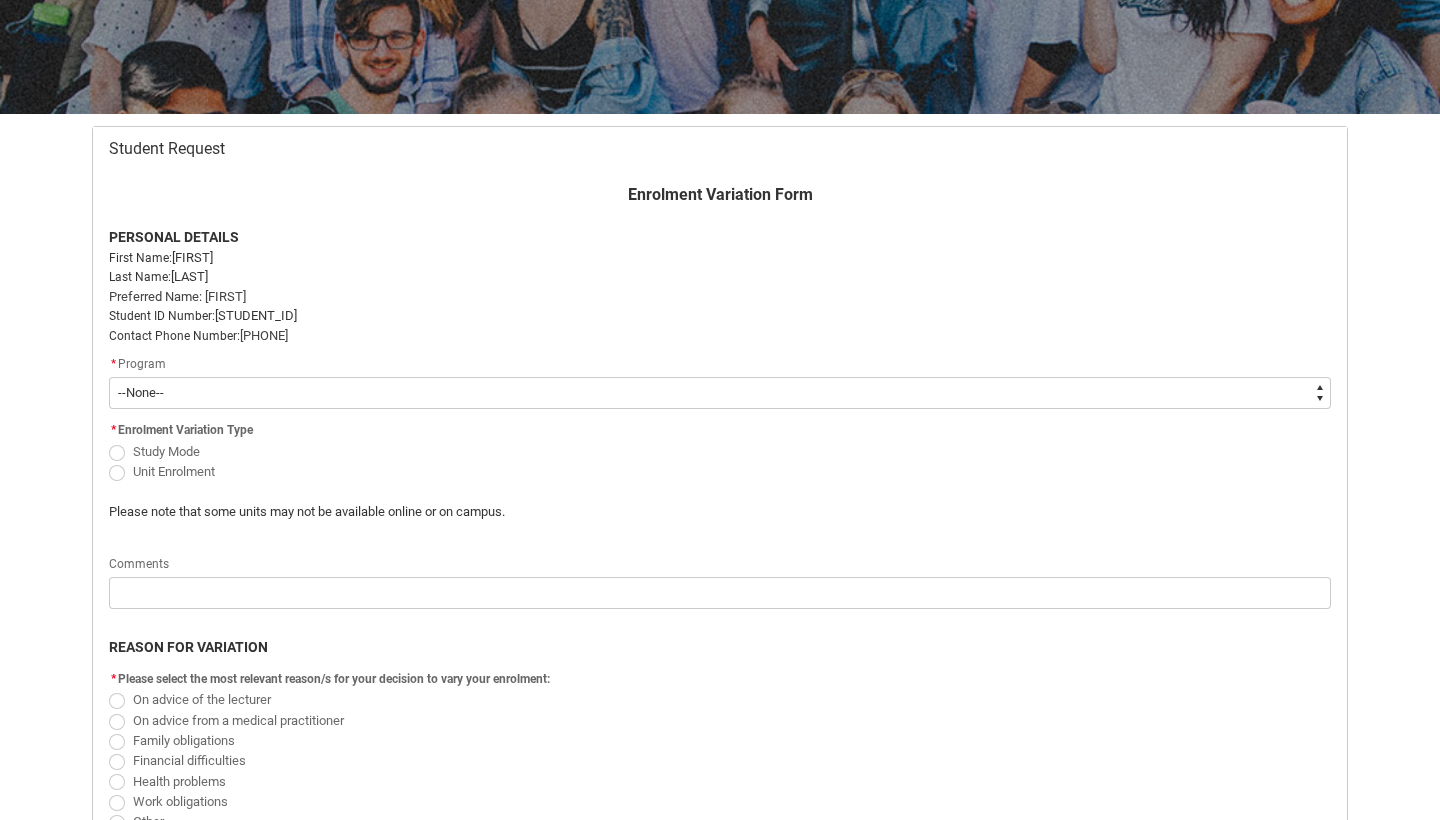 scroll, scrollTop: 296, scrollLeft: 0, axis: vertical 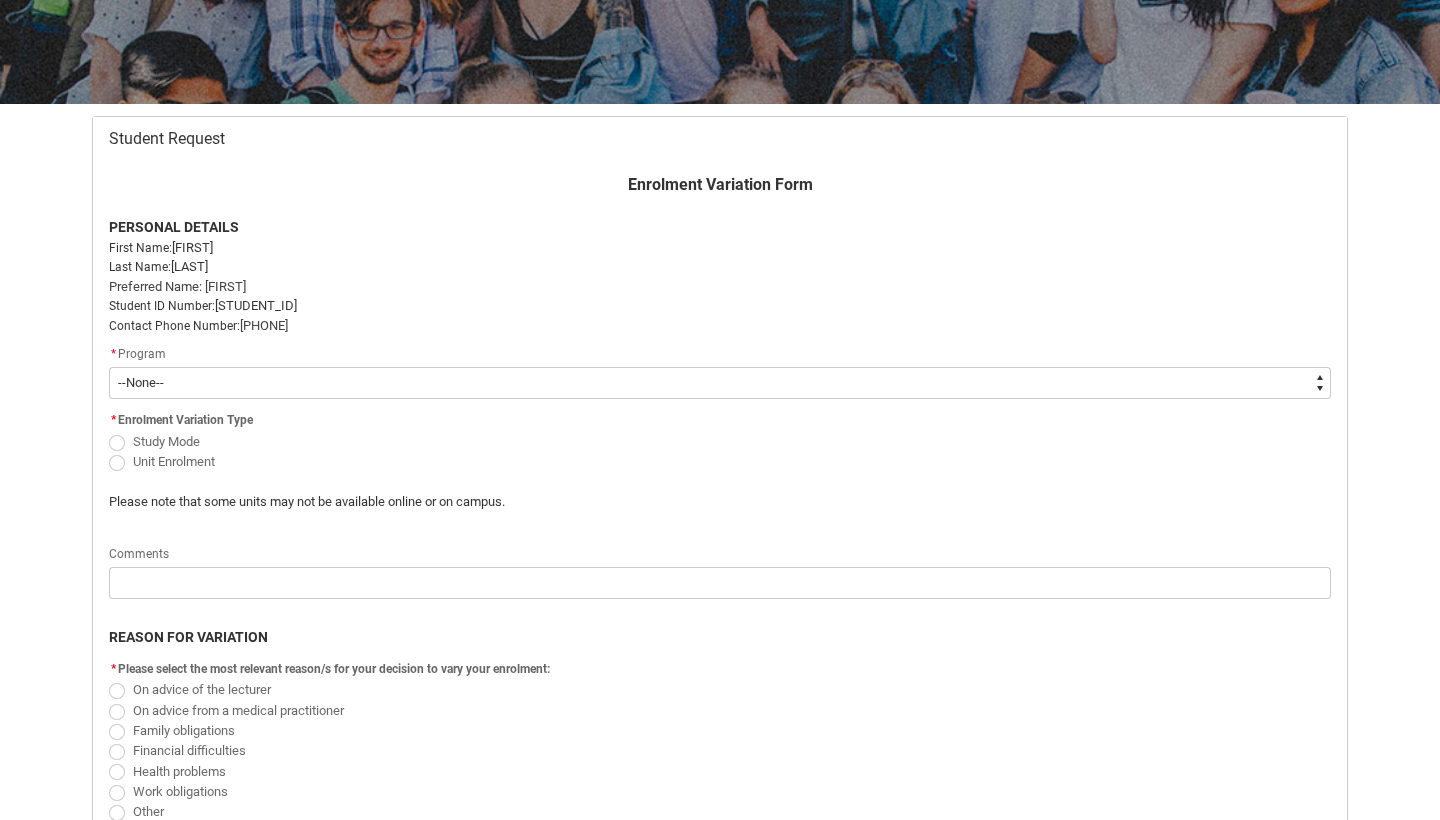 type on "recordPicklist_ProgramEnrollment.a0jOZ000004OBrFYAW" 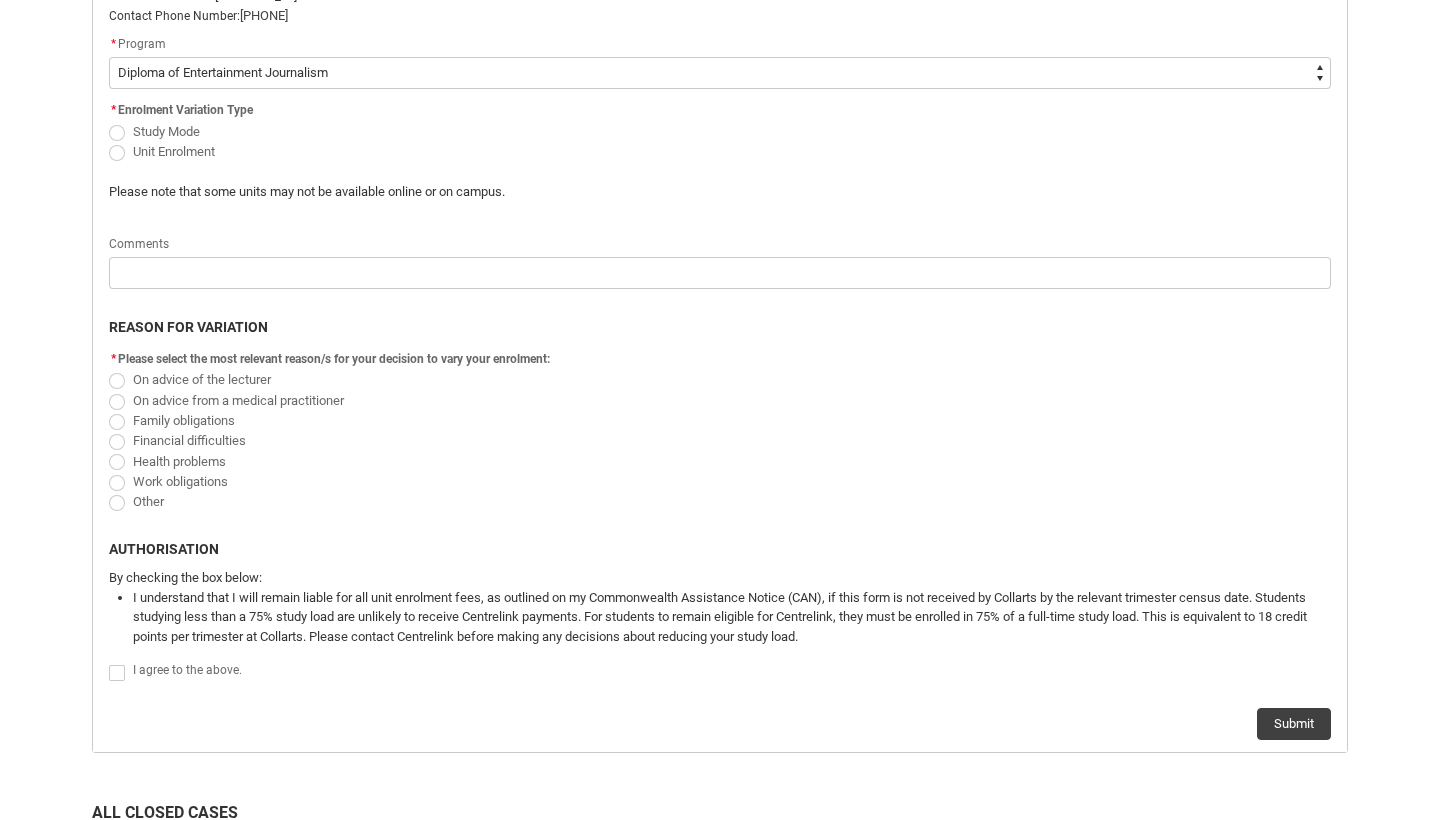 scroll, scrollTop: 606, scrollLeft: 0, axis: vertical 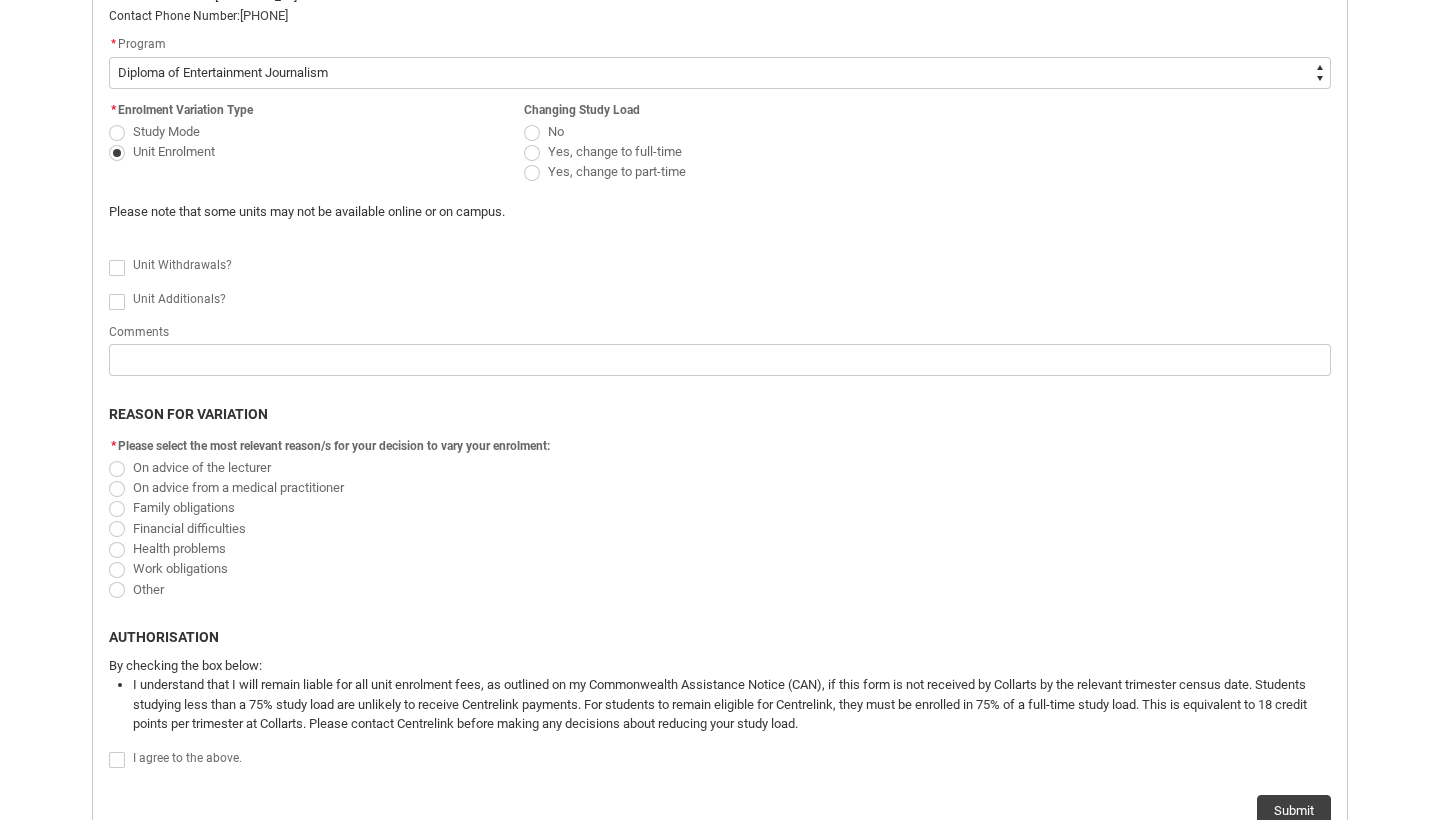 click at bounding box center [532, 153] 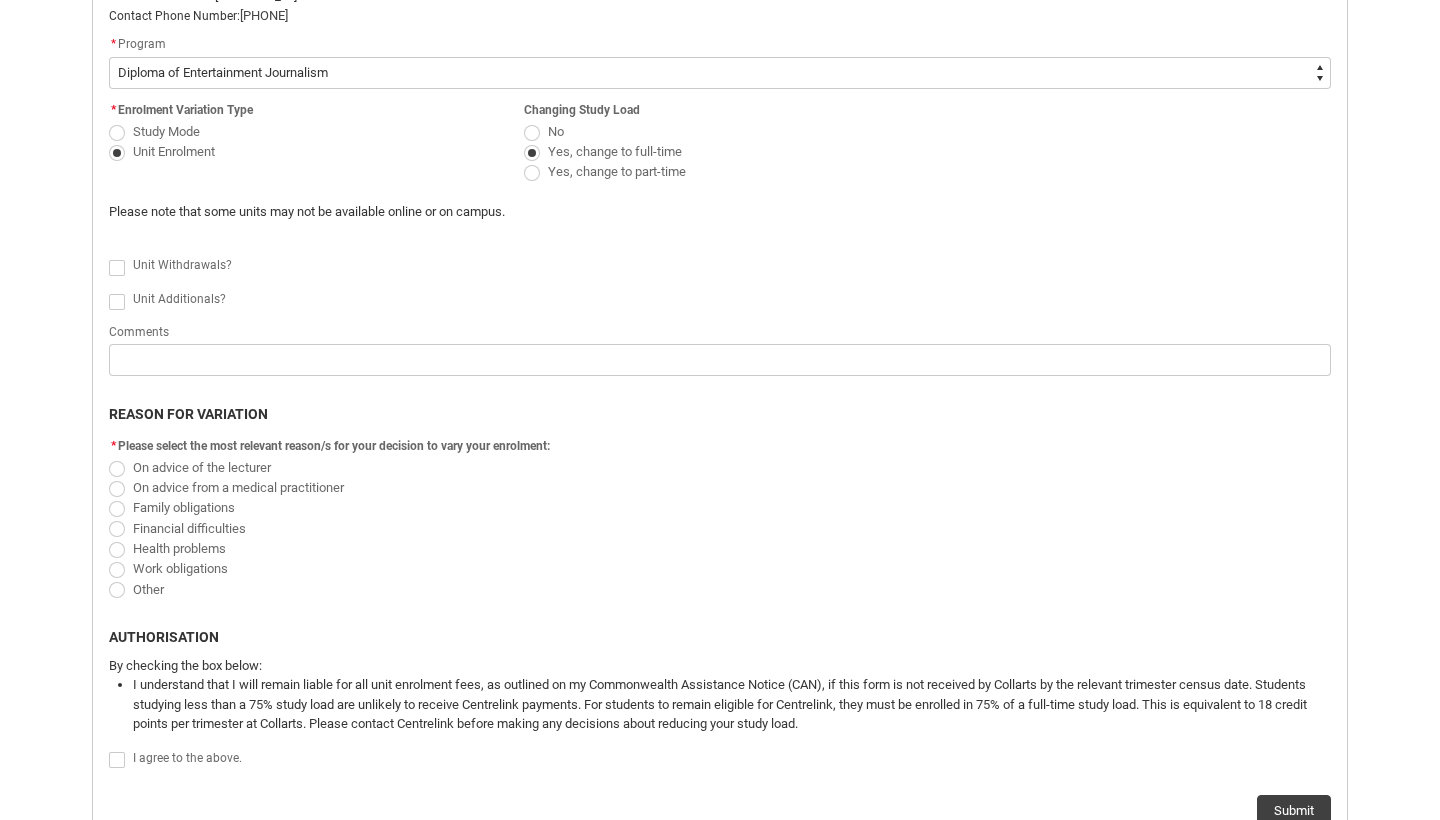 click on "Unit Additionals?" 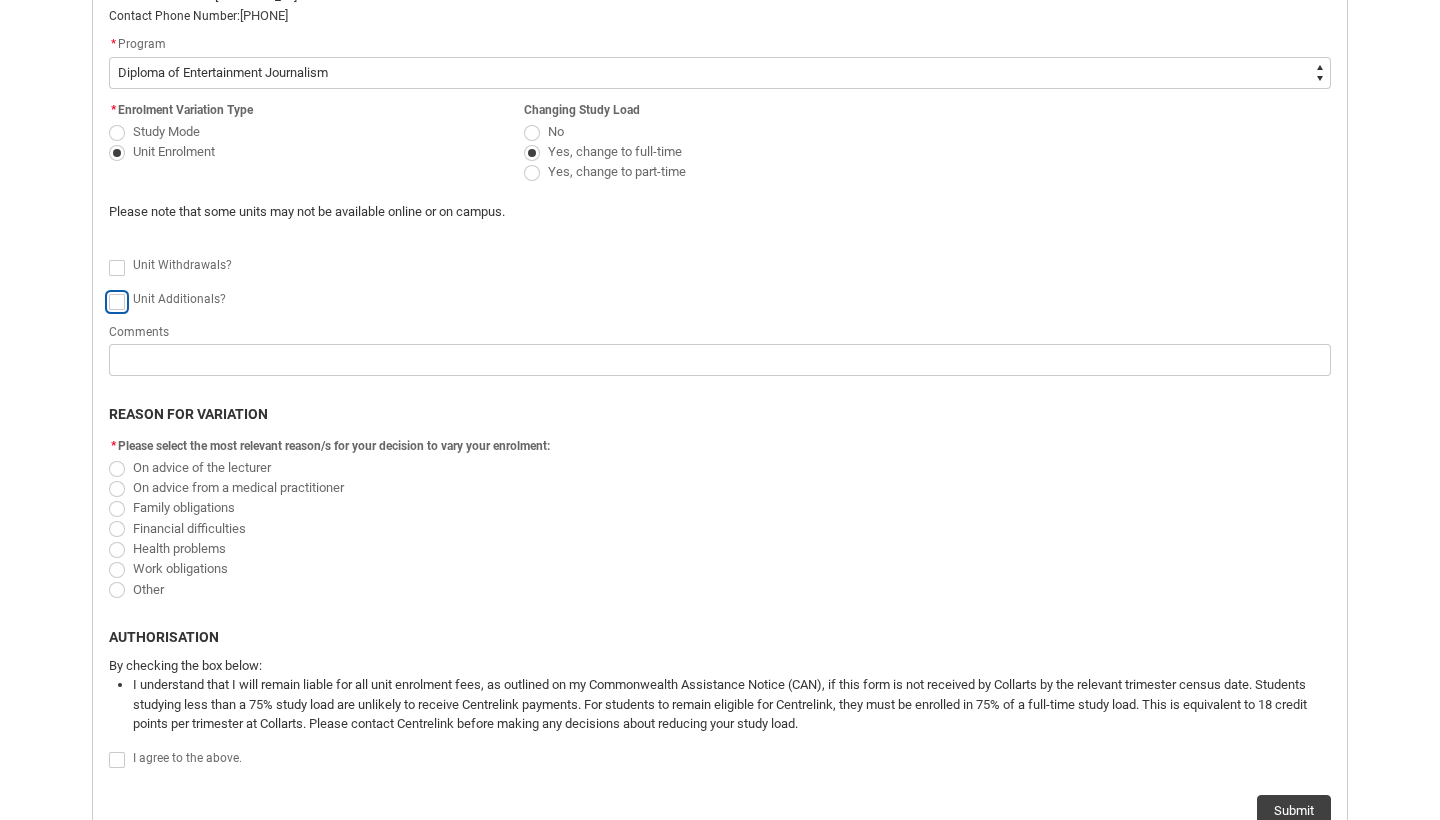 type on "true" 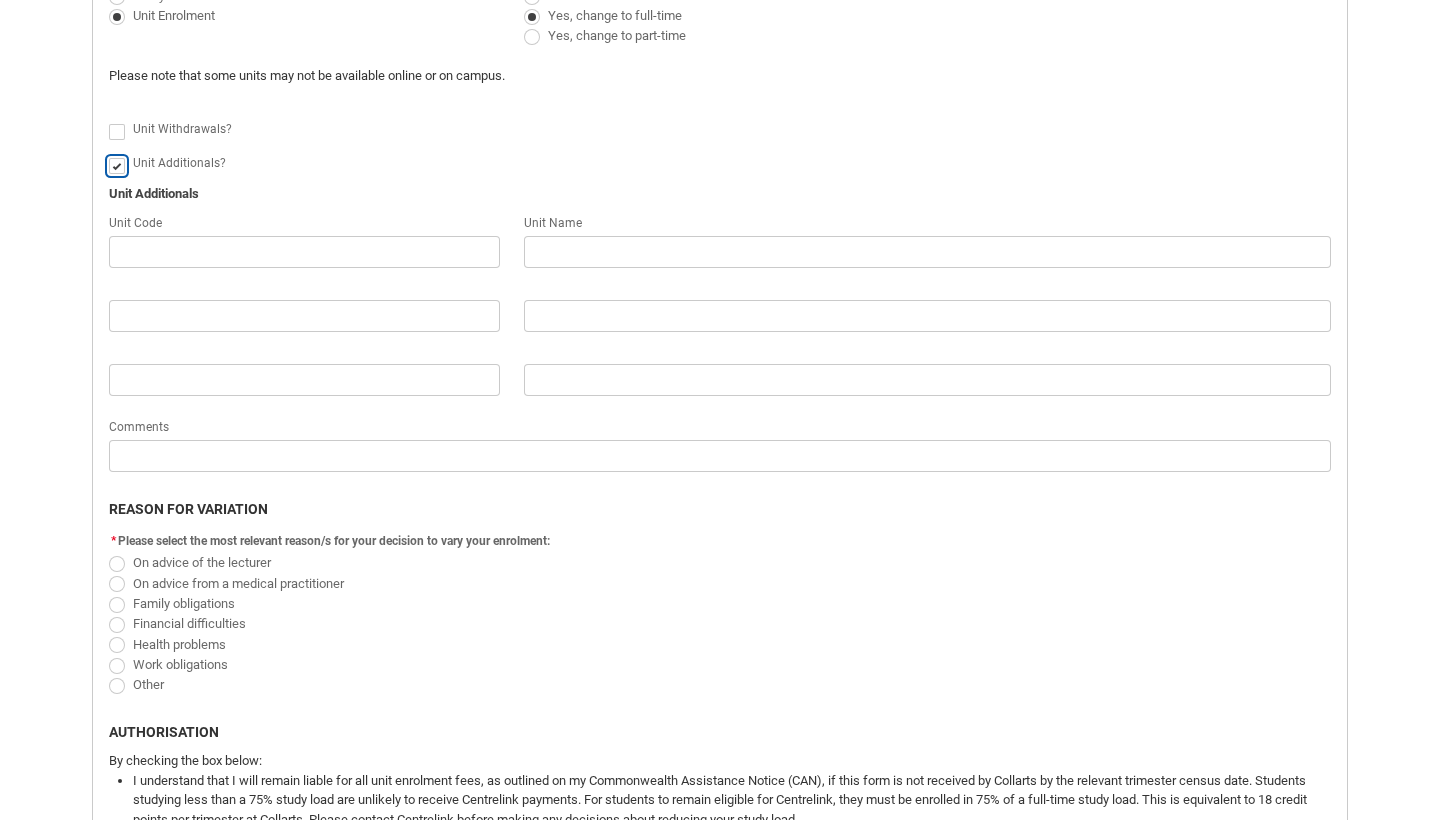 scroll, scrollTop: 837, scrollLeft: 0, axis: vertical 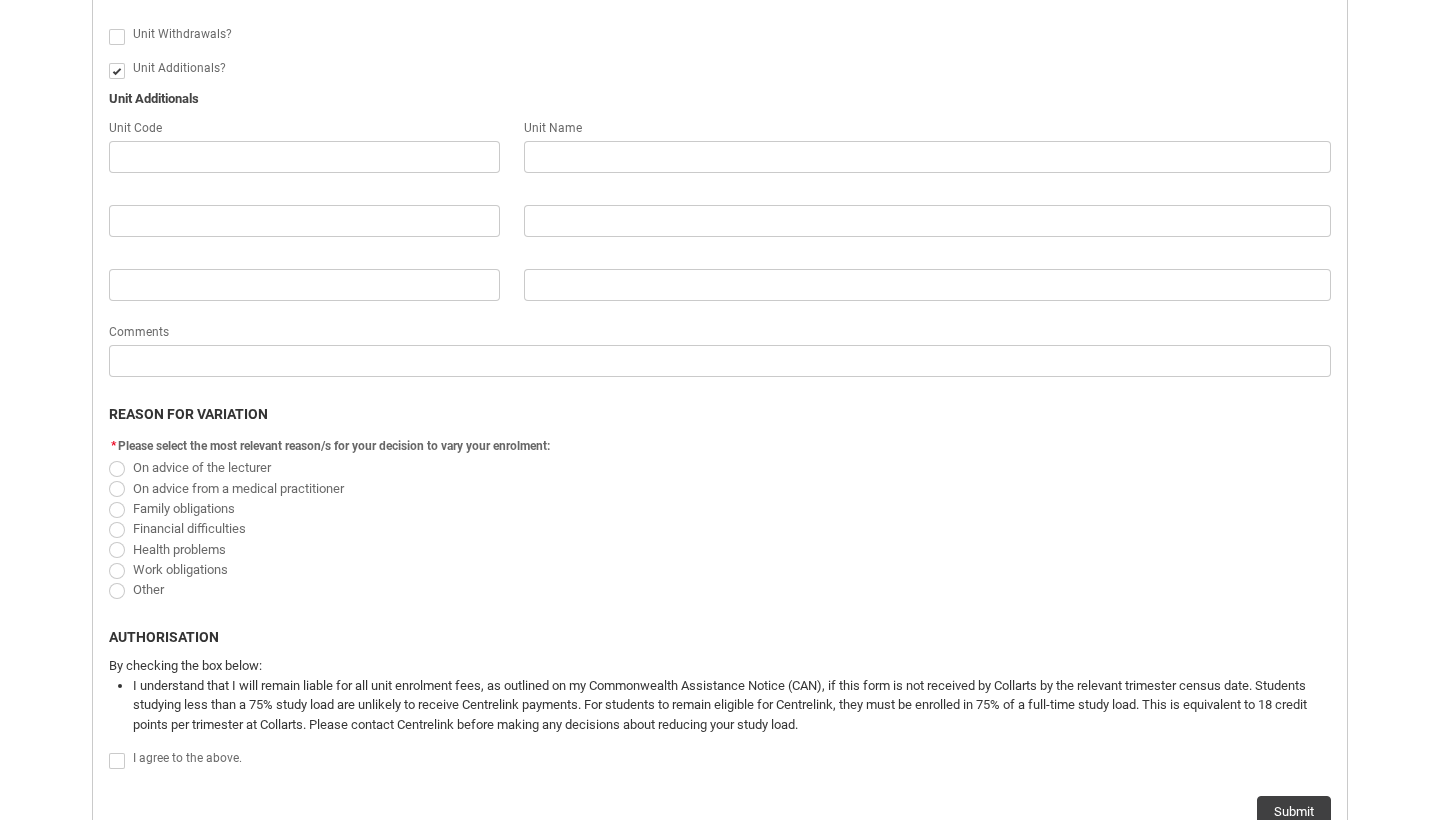 click 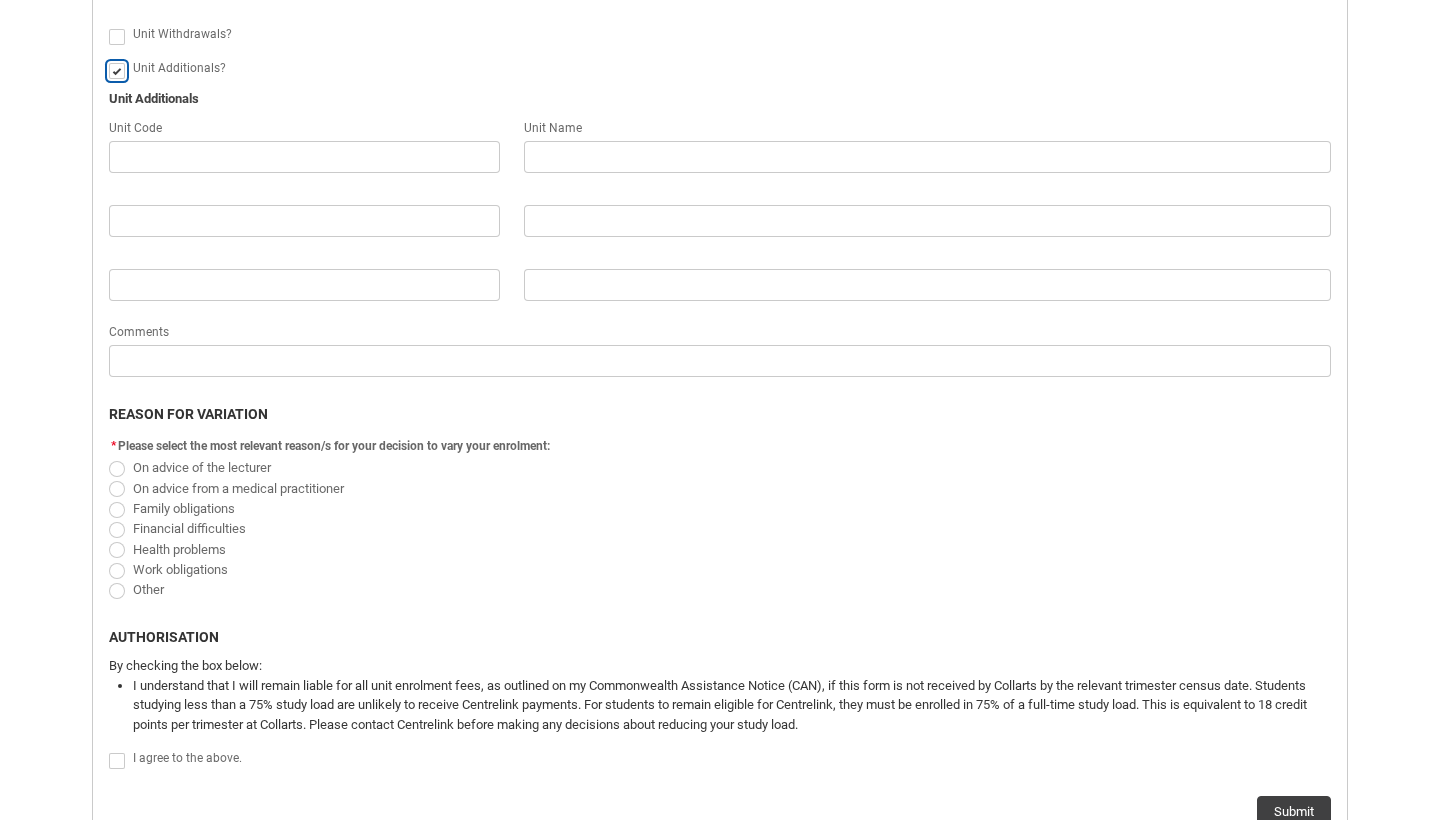 type on "false" 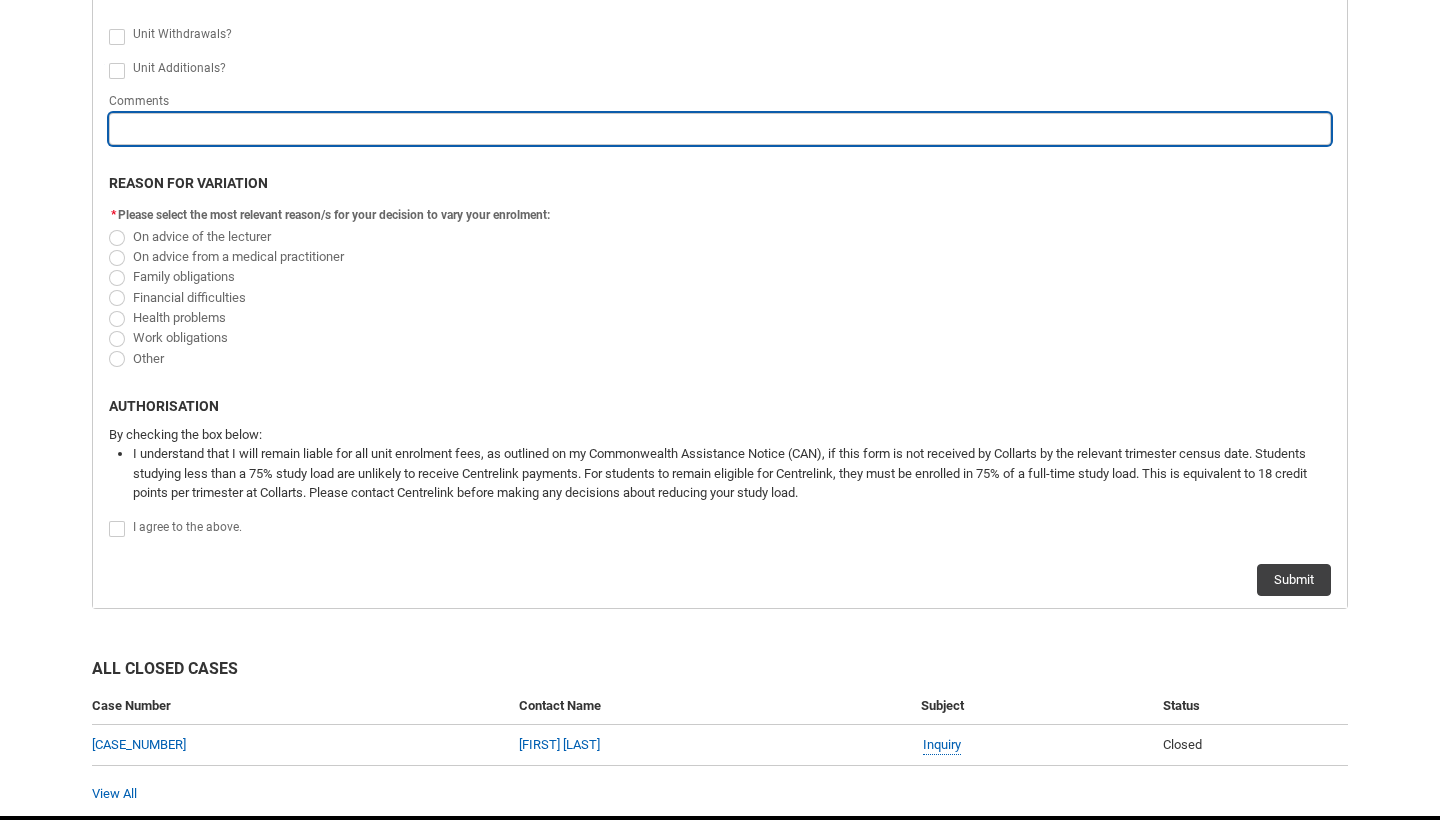 click at bounding box center (720, 129) 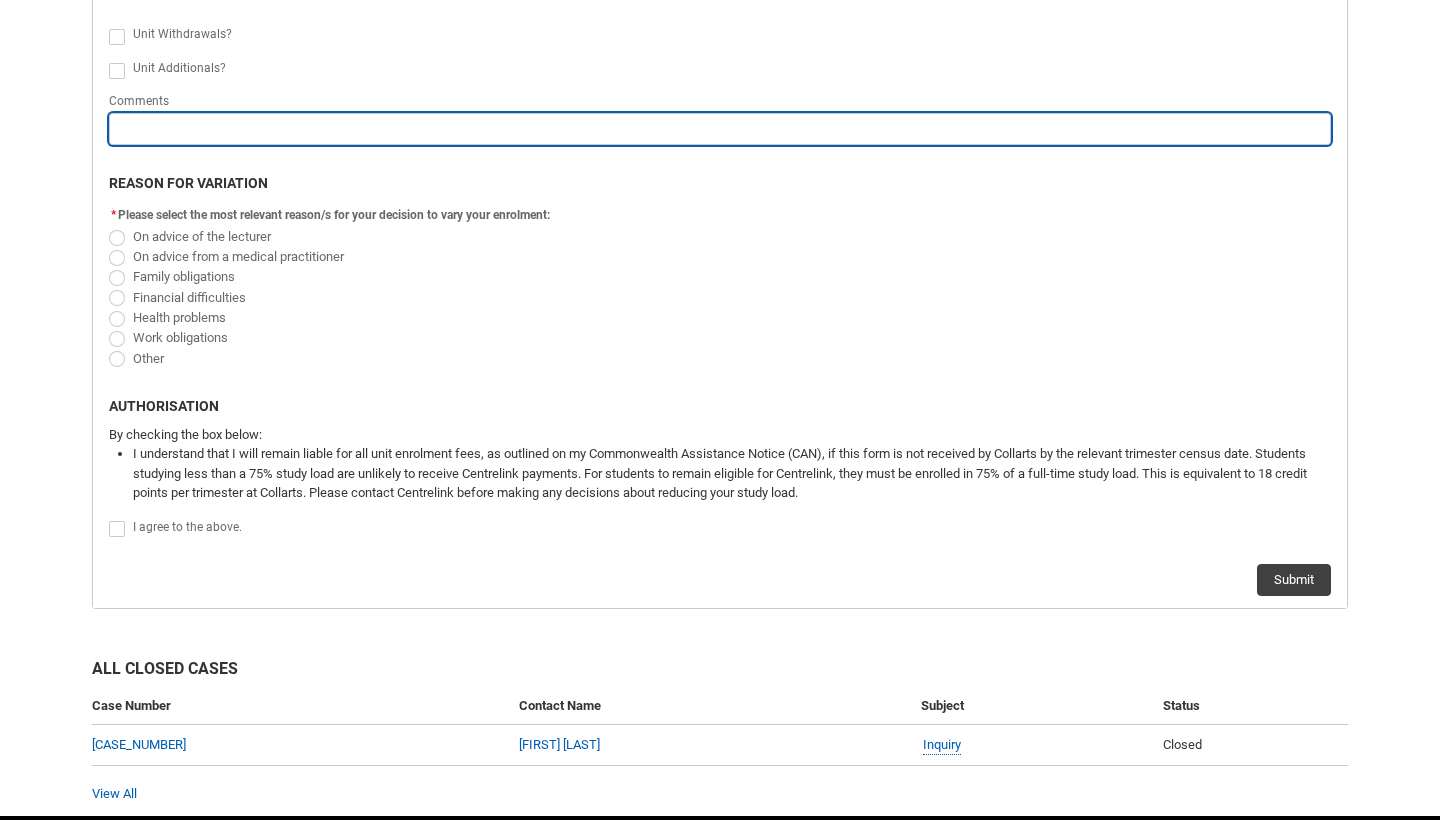 type on "I" 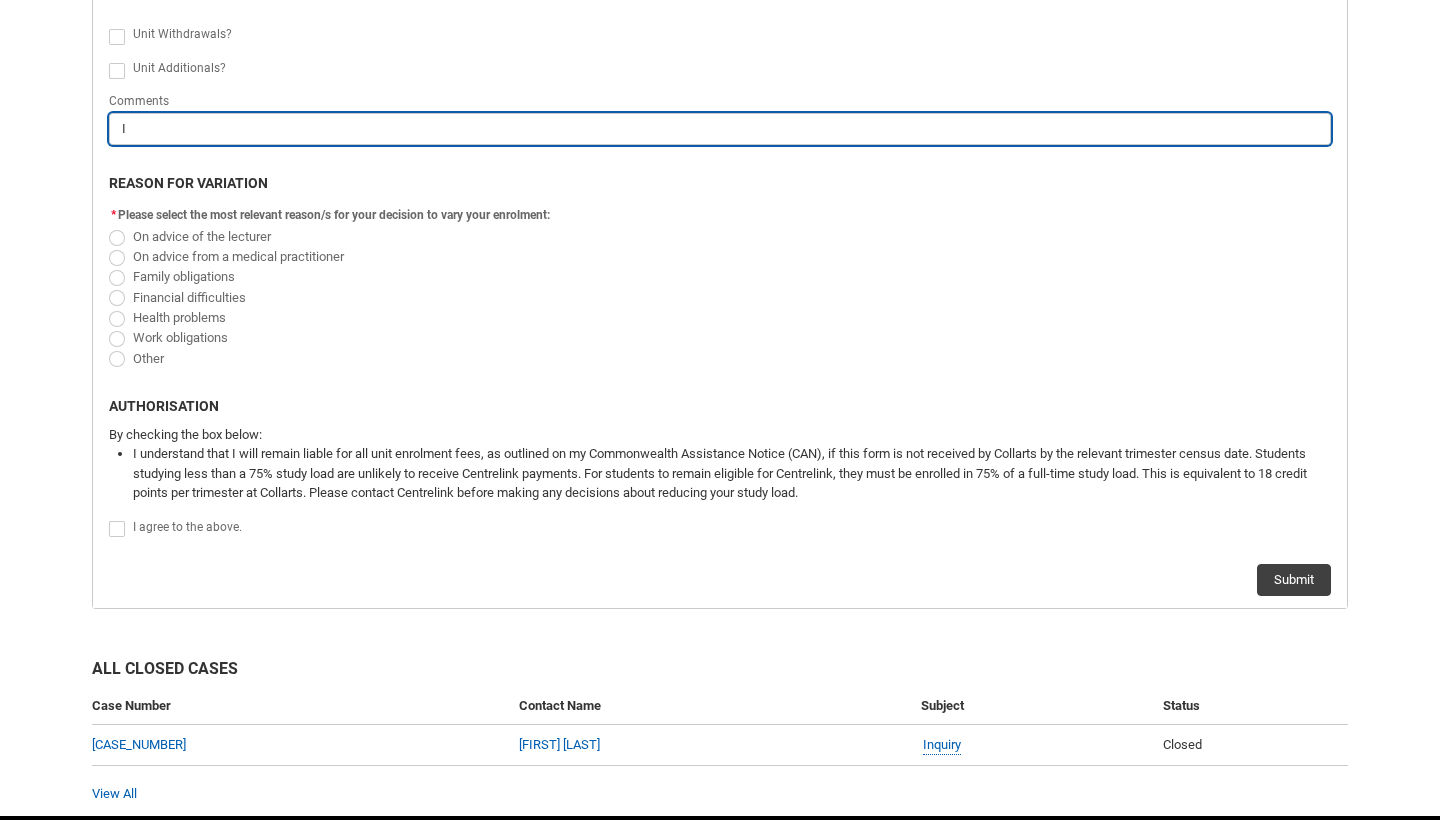 type on "Iv" 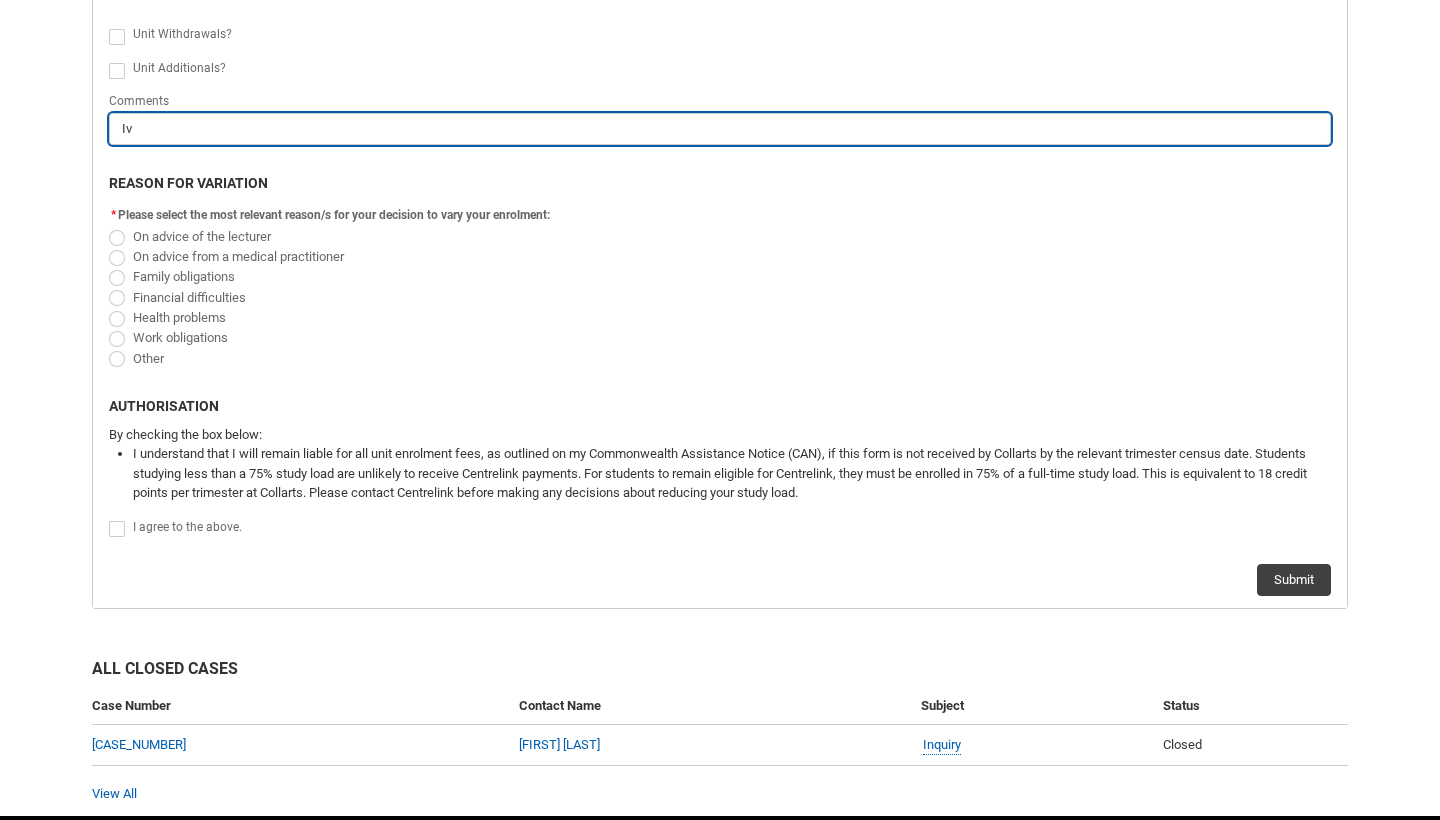 type on "Ive" 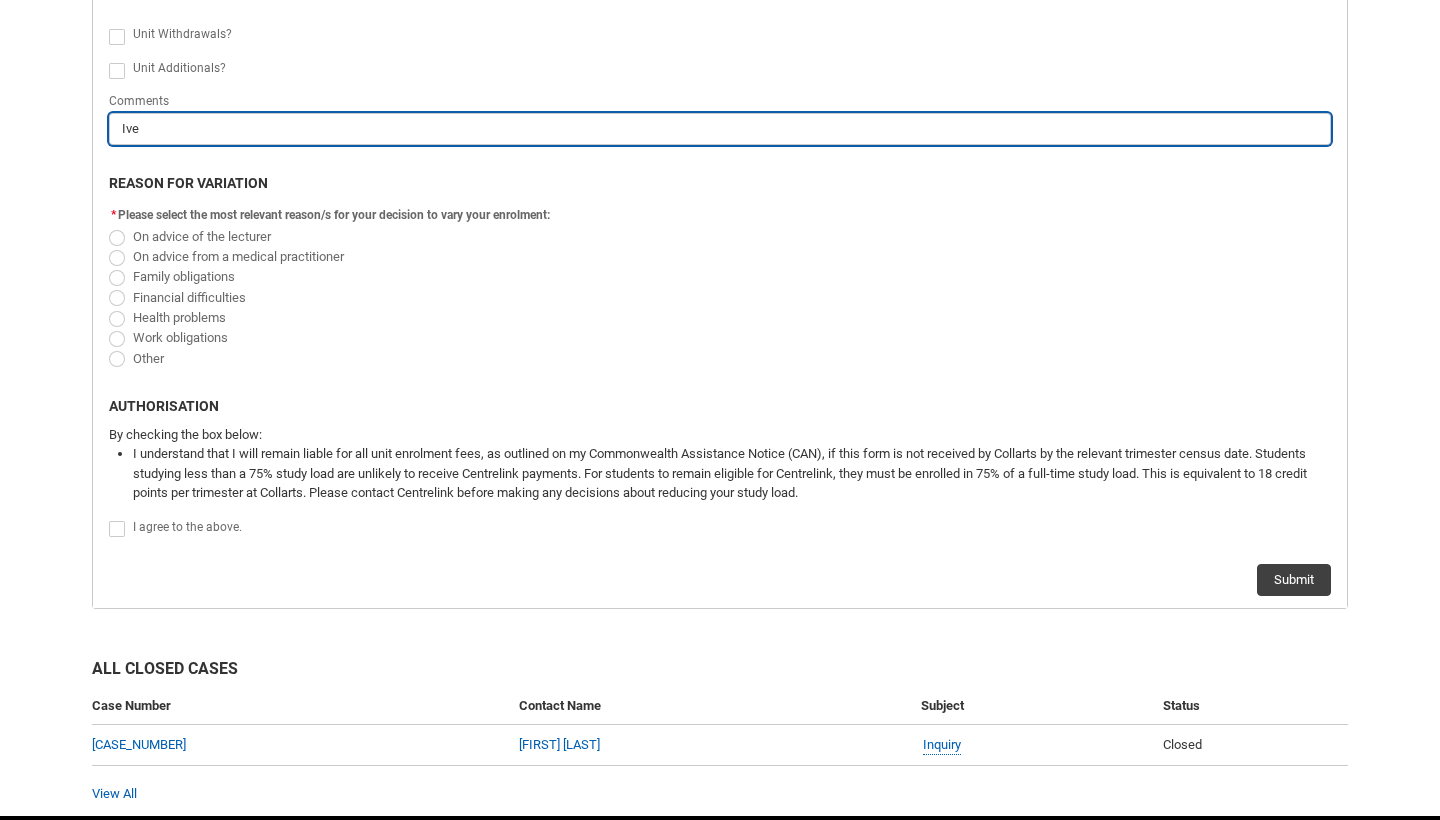 type on "Ive" 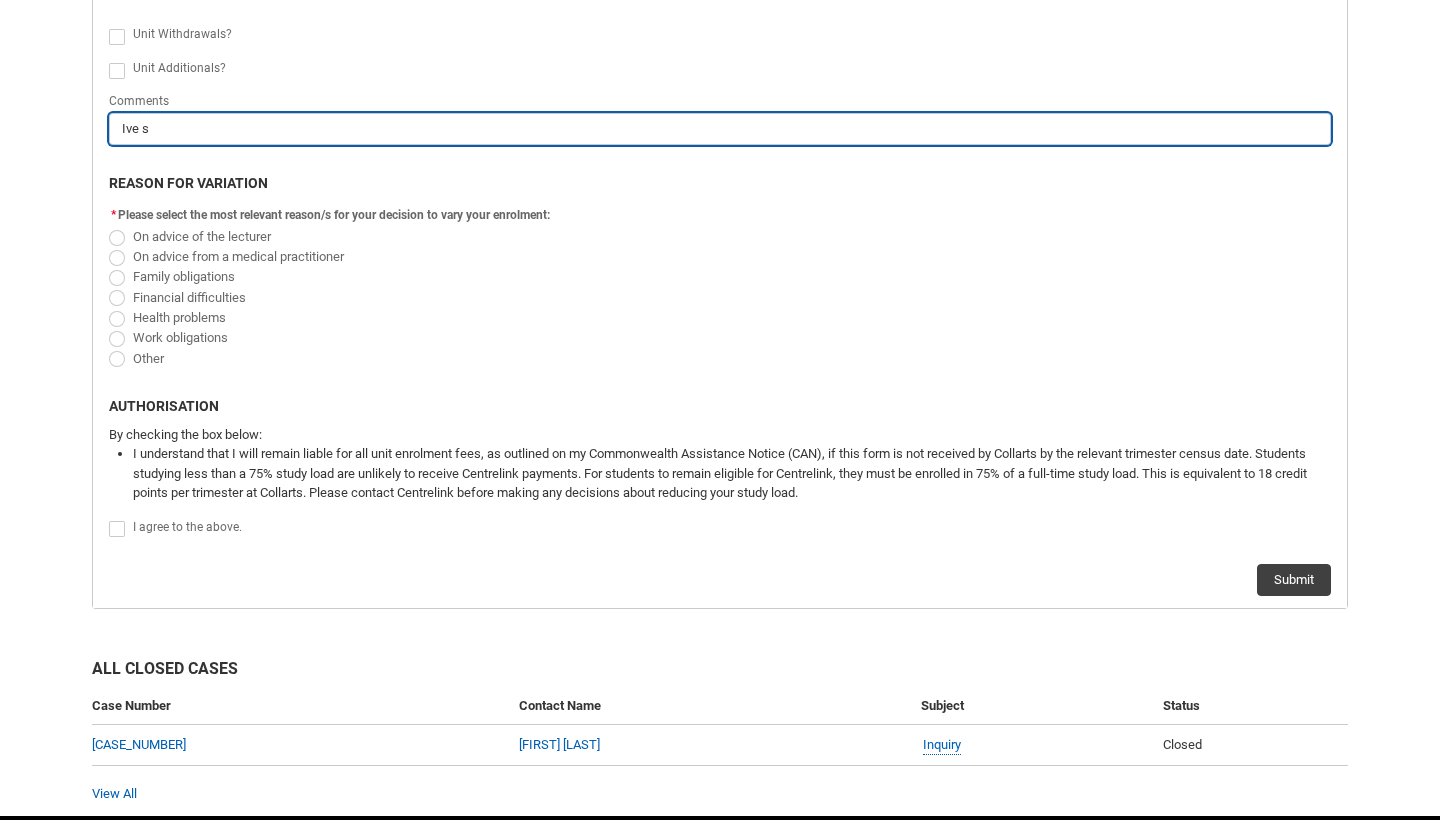 type on "Ive sp" 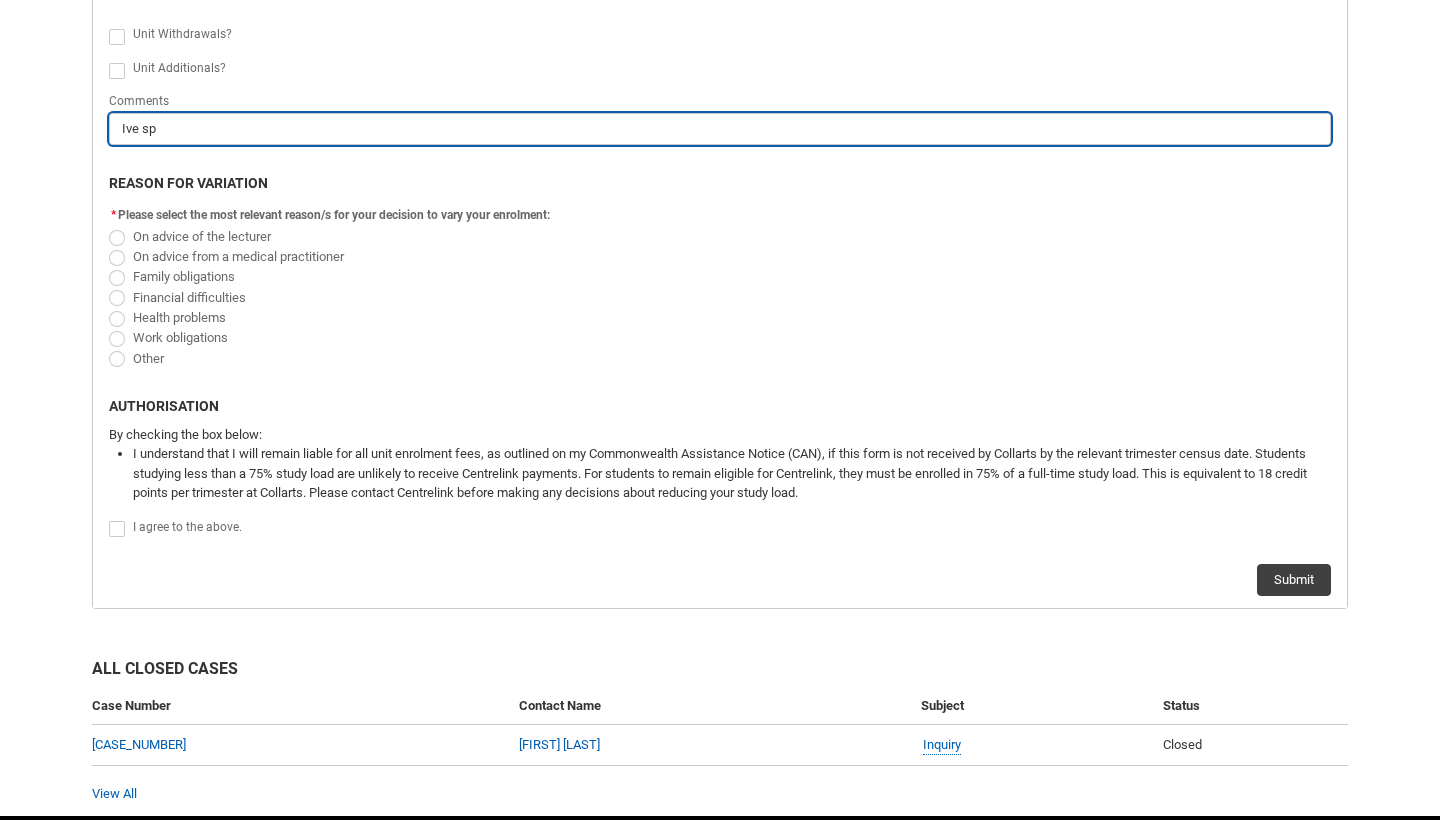 type on "Ive spo" 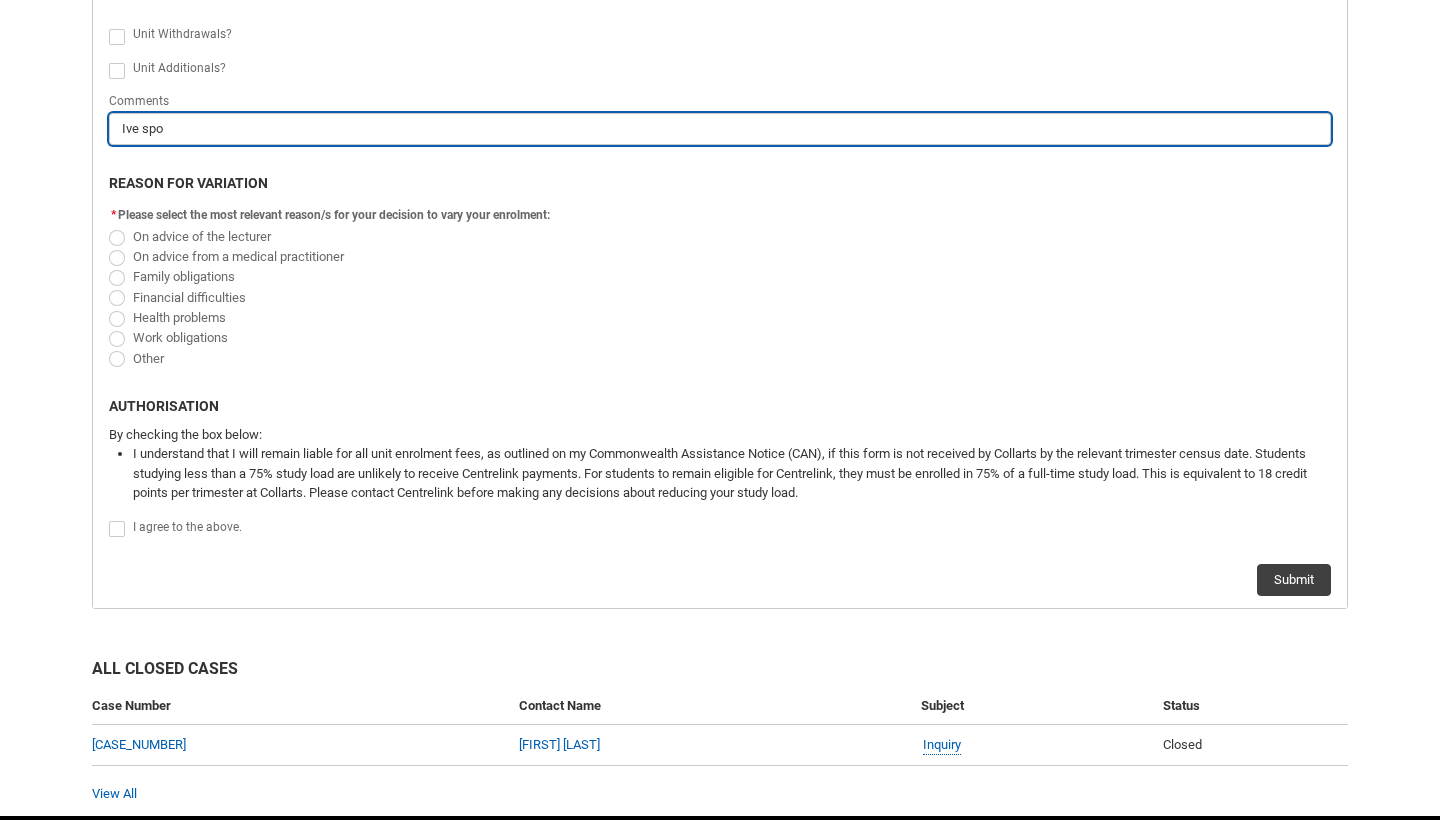 type on "Ive spok" 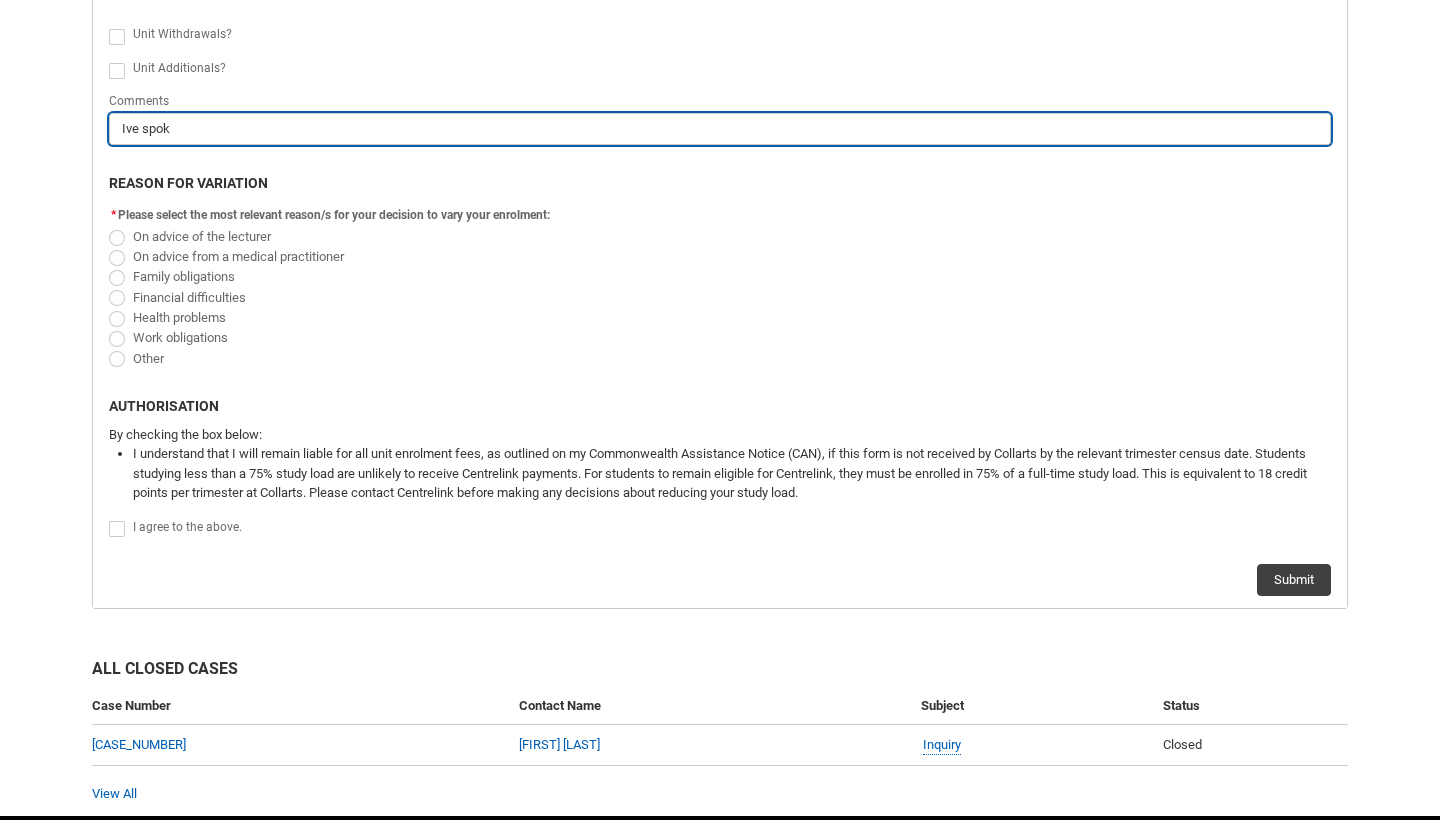 type on "Ive spoke" 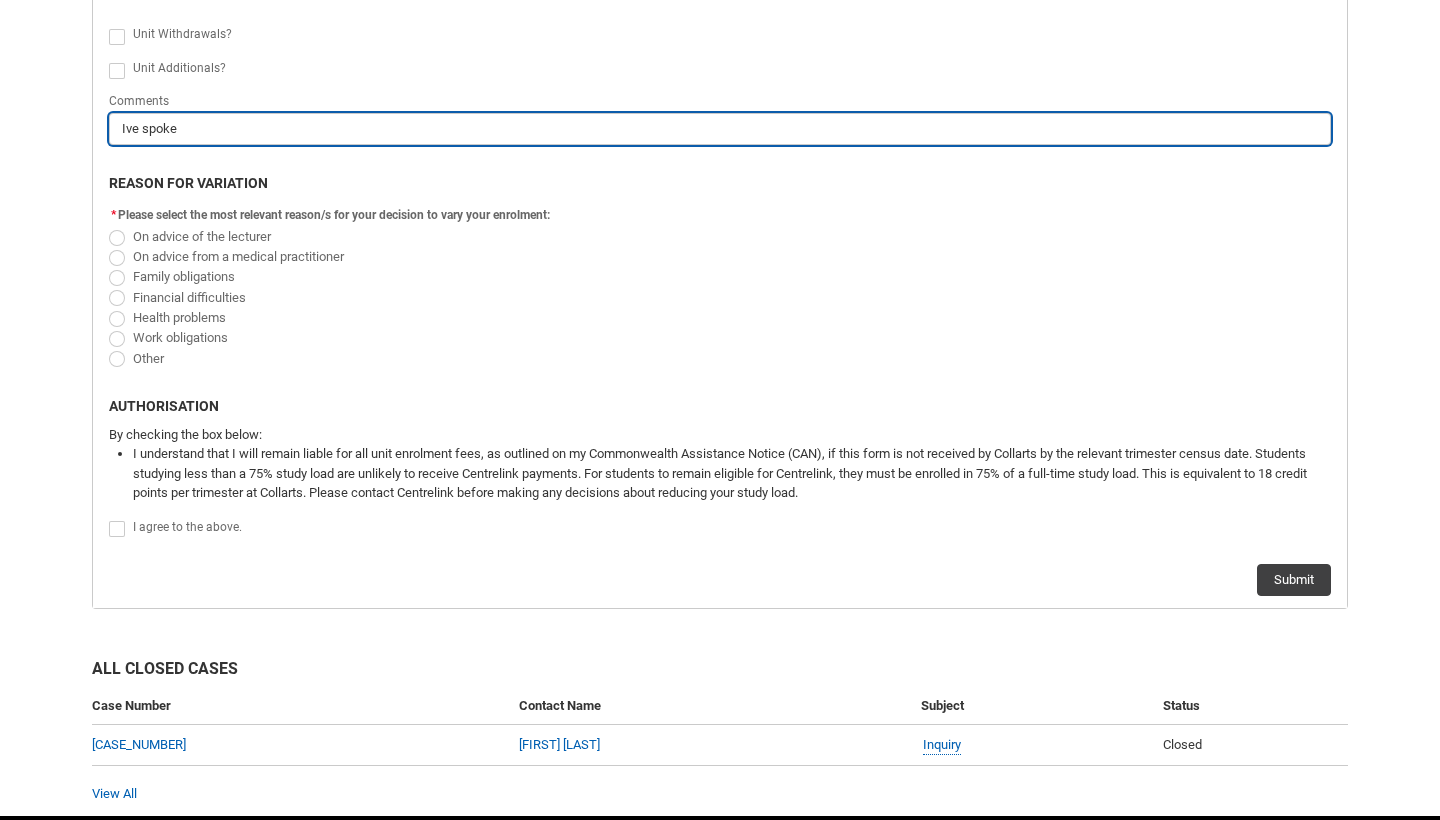 type on "Ive spoken" 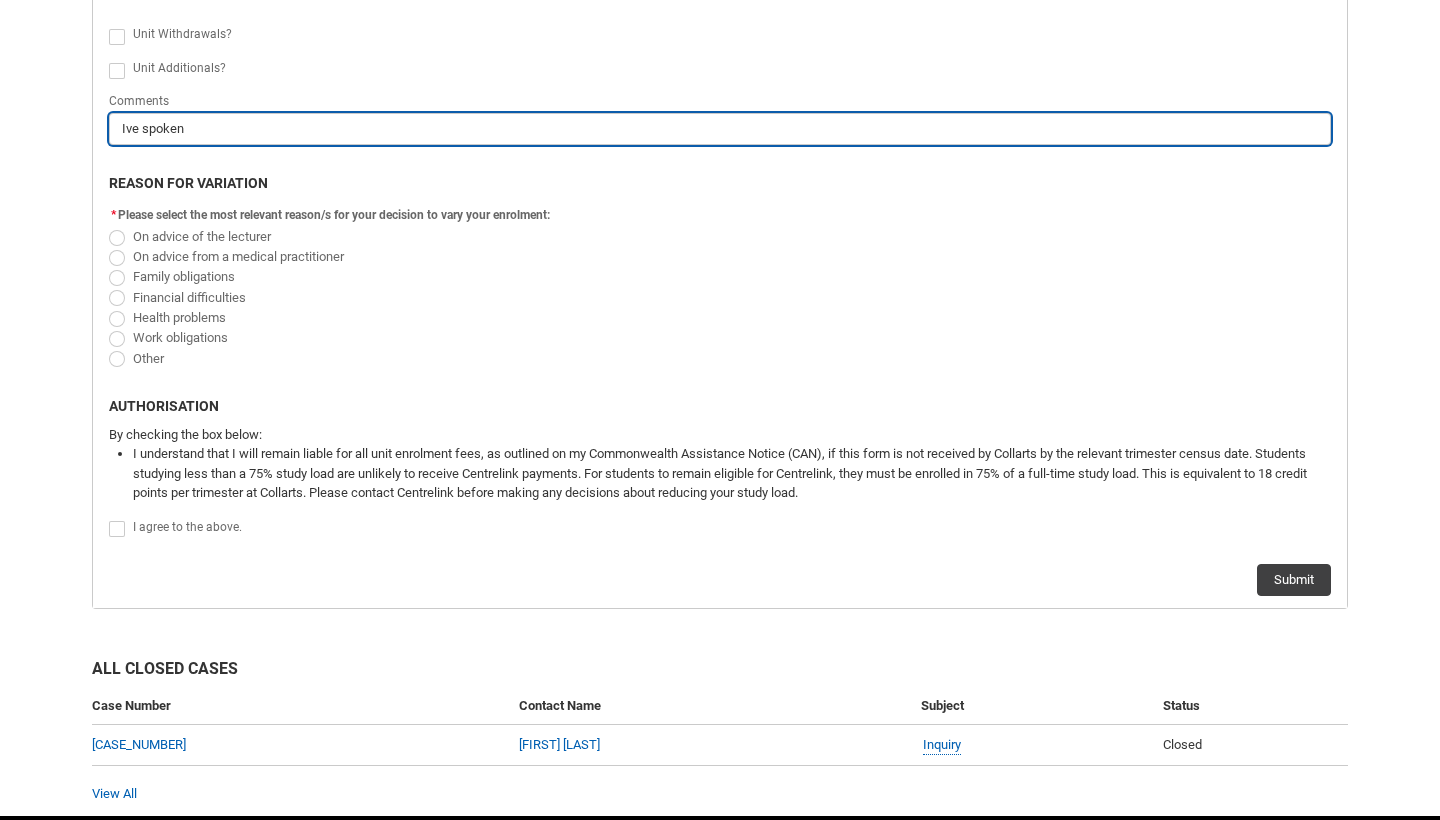 type on "Ive spoken" 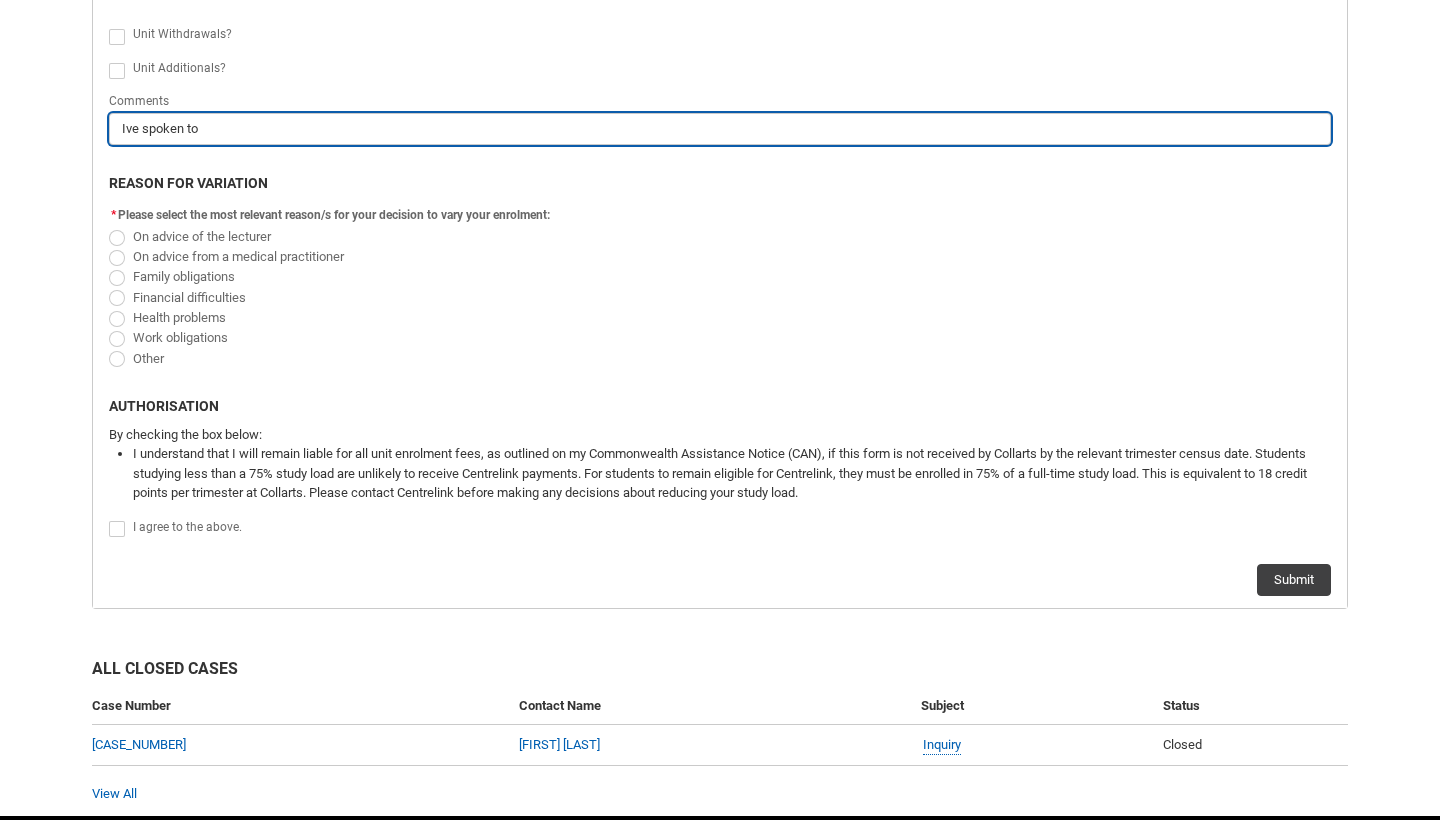 type on "Ive spoken to" 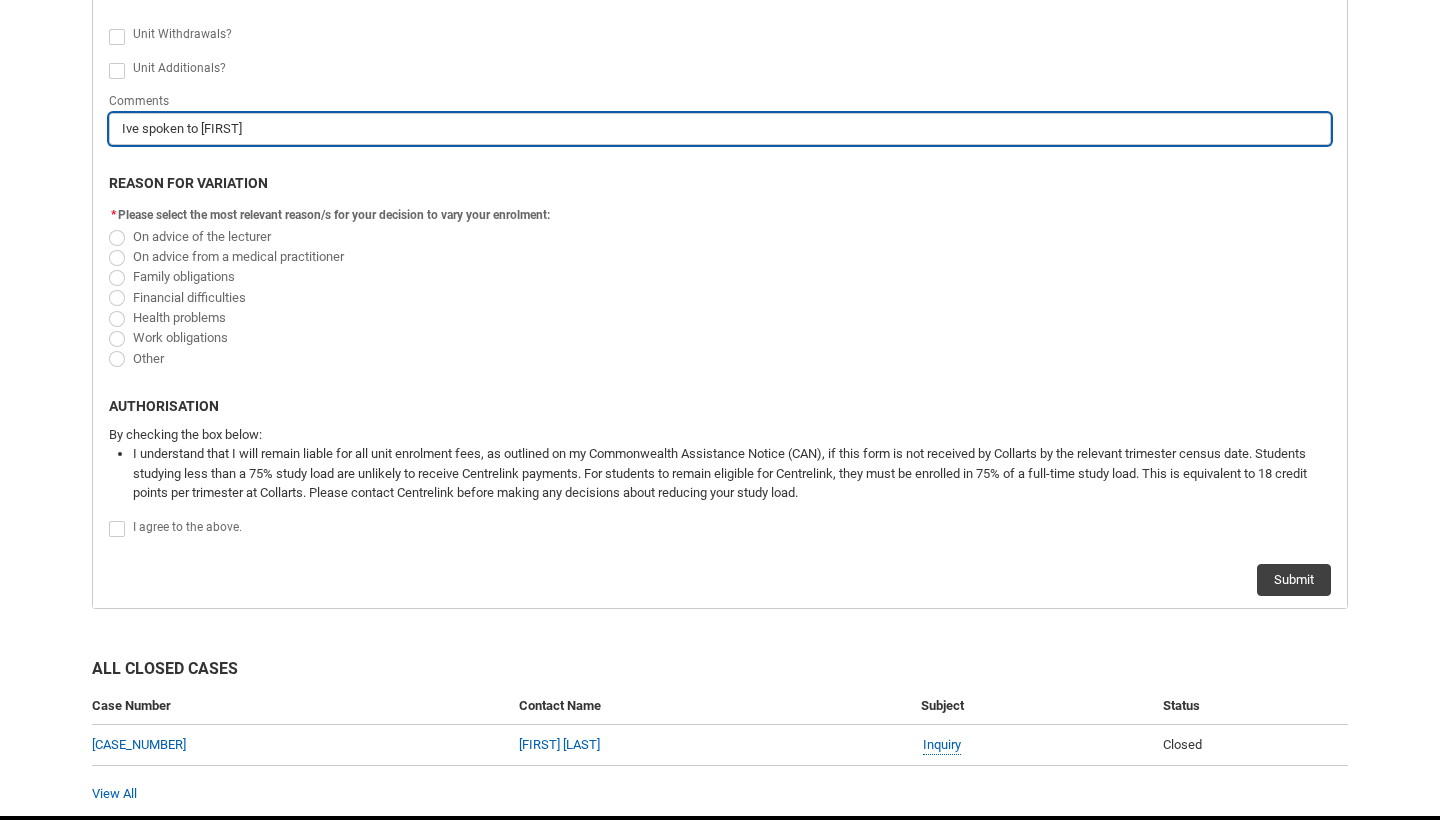 type on "Ive spoken to [FIRST]" 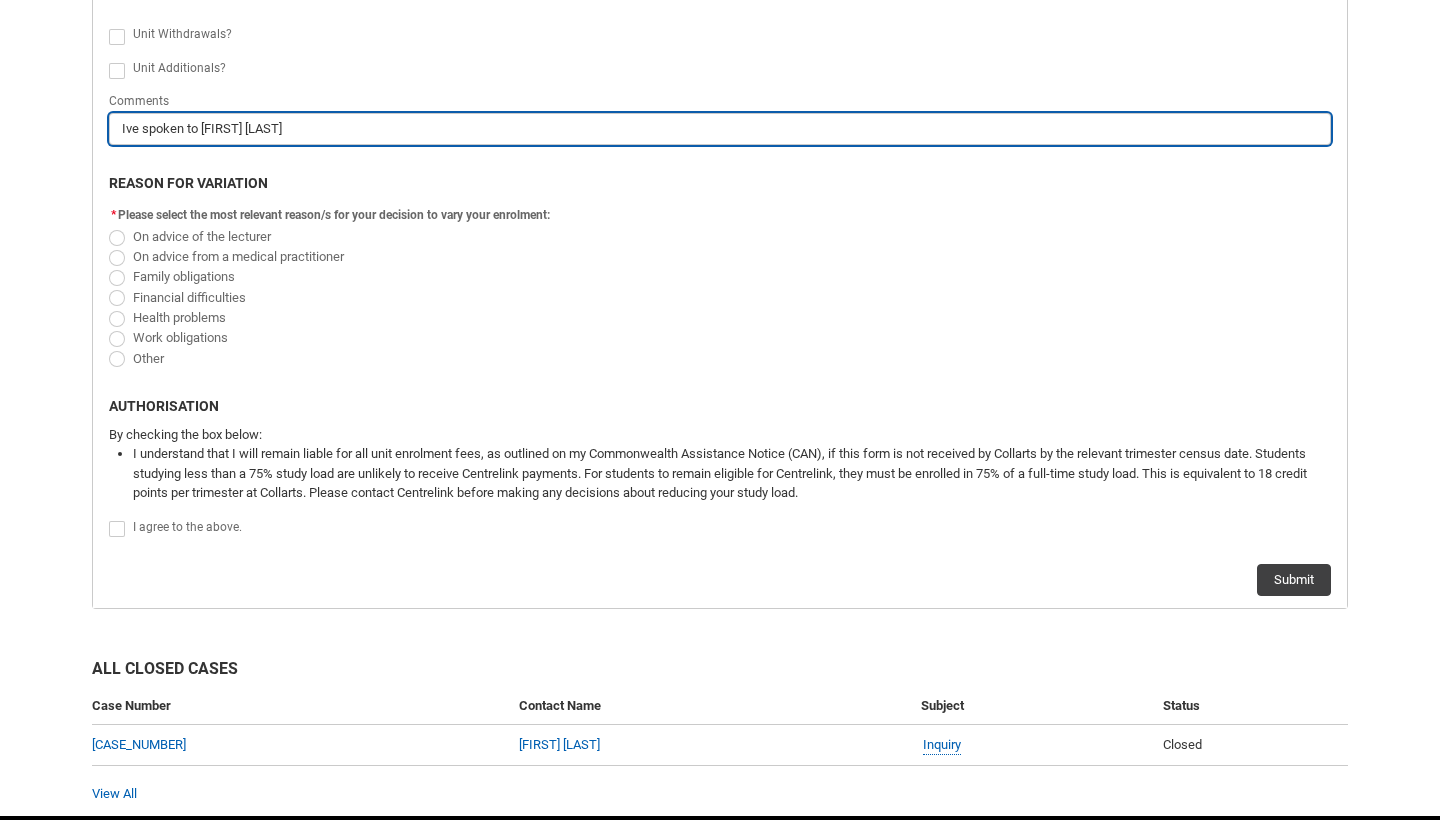 type on "Ive spoken to [FIRST] [LAST]" 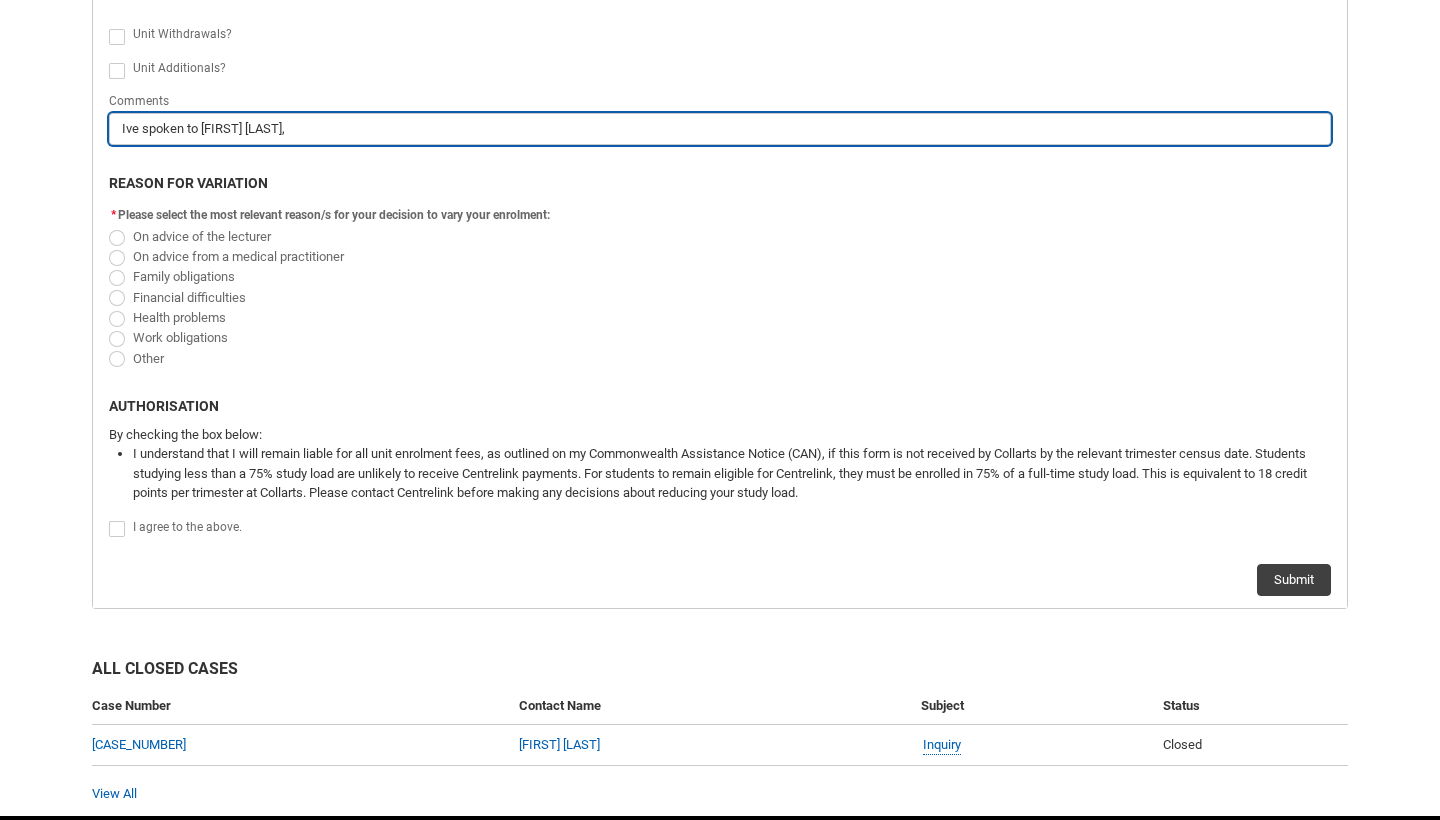 type on "Ive spoken to [FIRST] [LAST]," 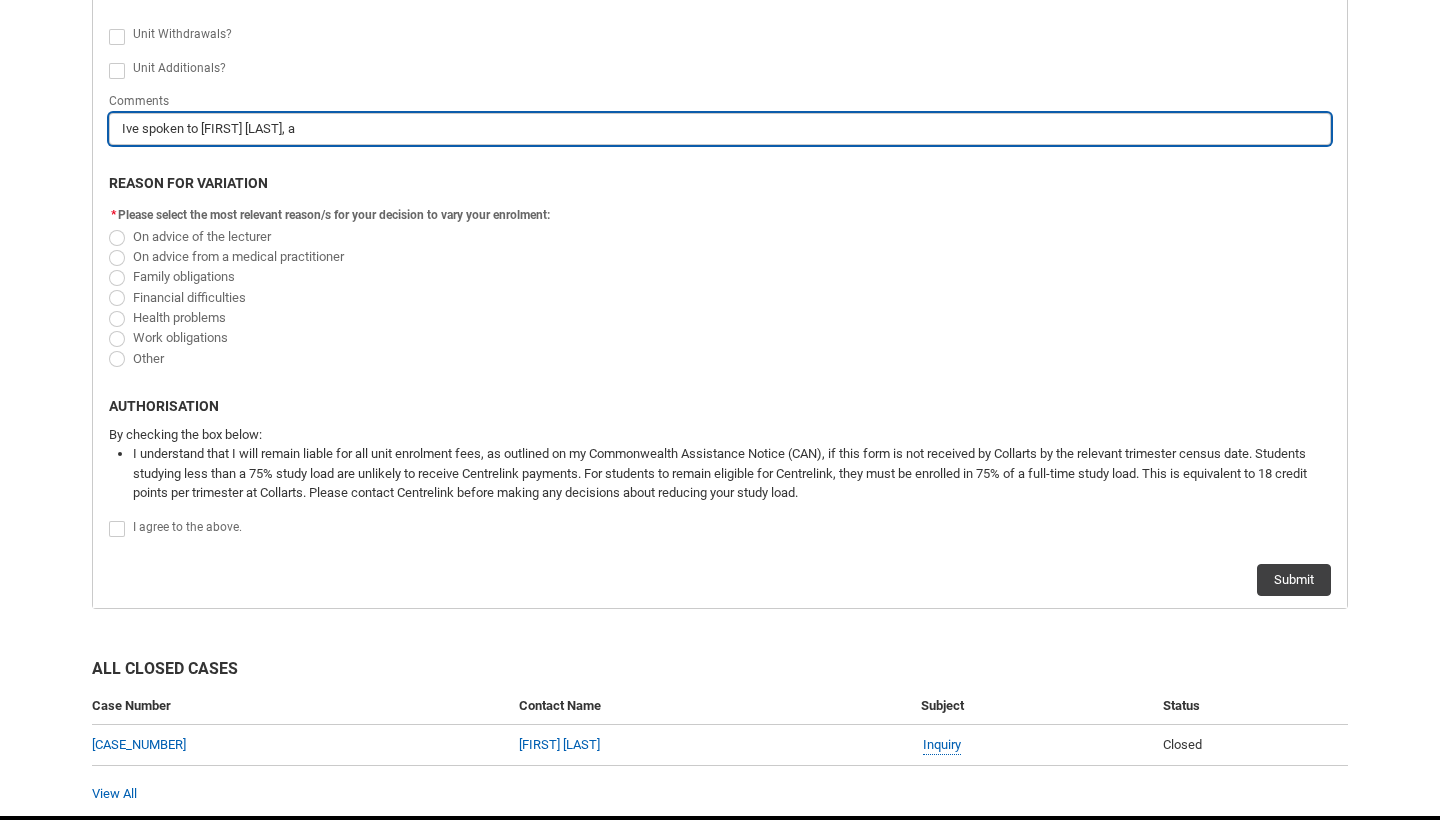 type on "Ive spoken to [FIRST] [LAST], an" 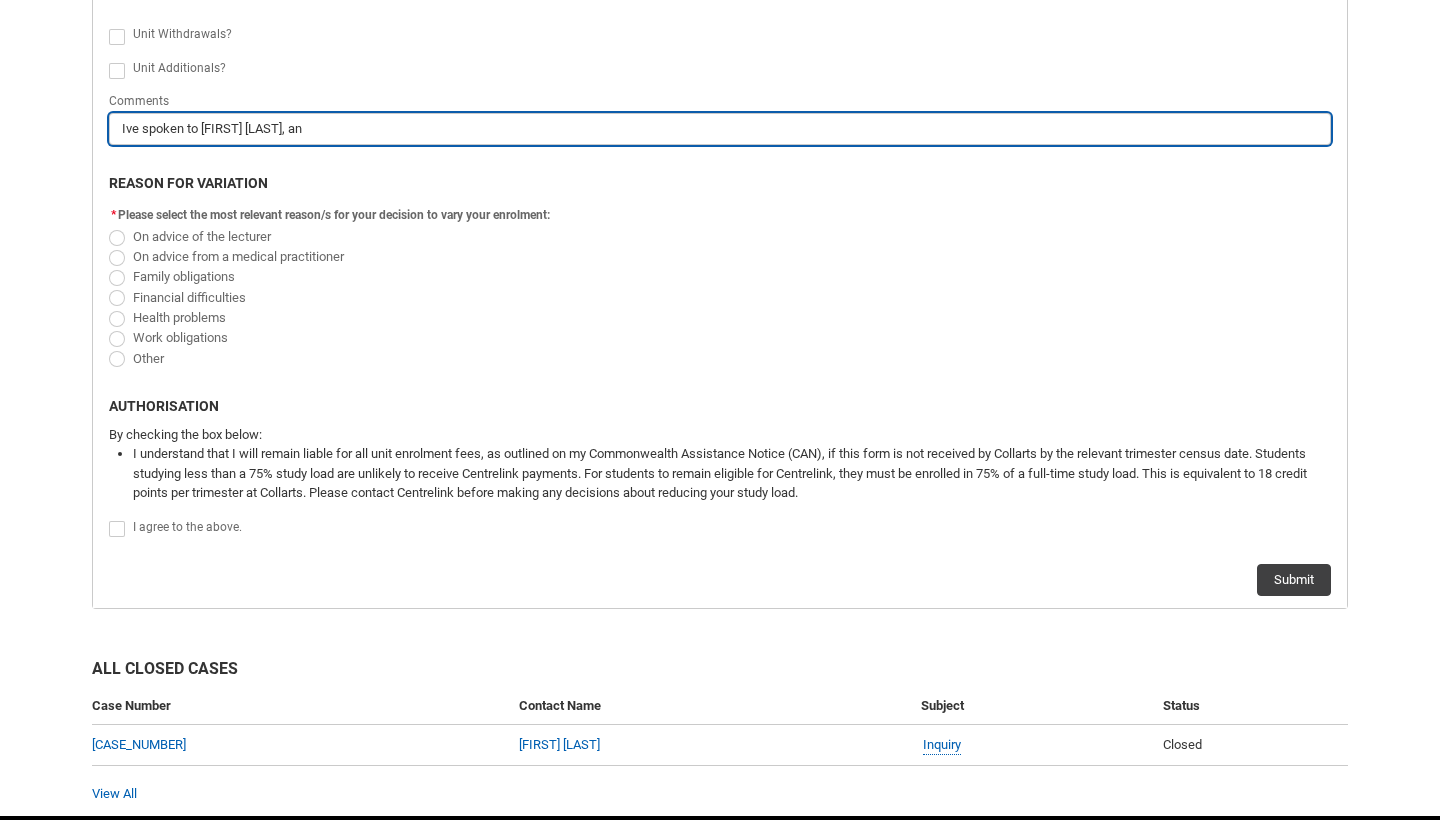 type on "Ive spoken to [FIRST] [LAST], and" 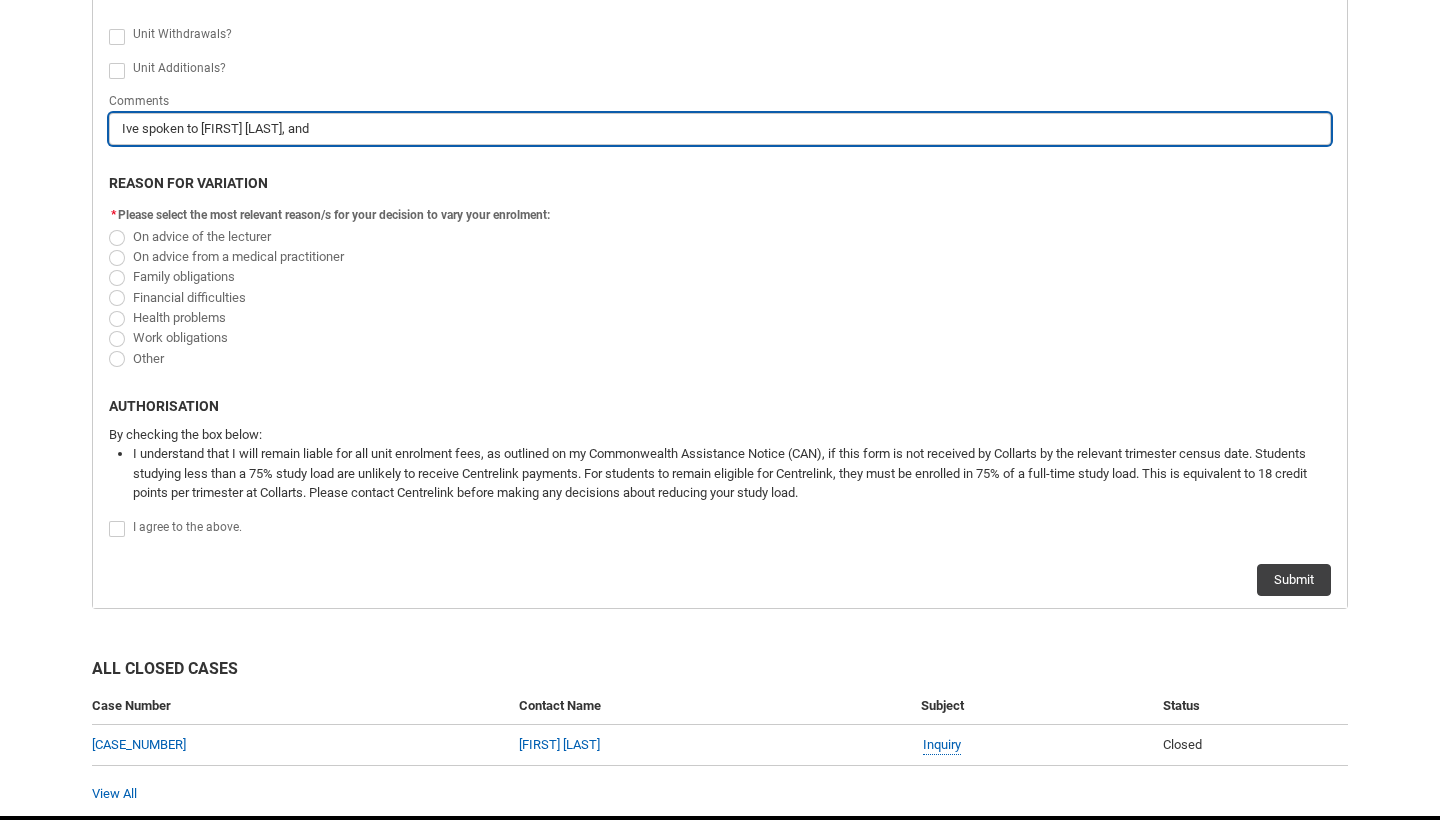 type on "Ive spoken to [FIRST] [LAST], and" 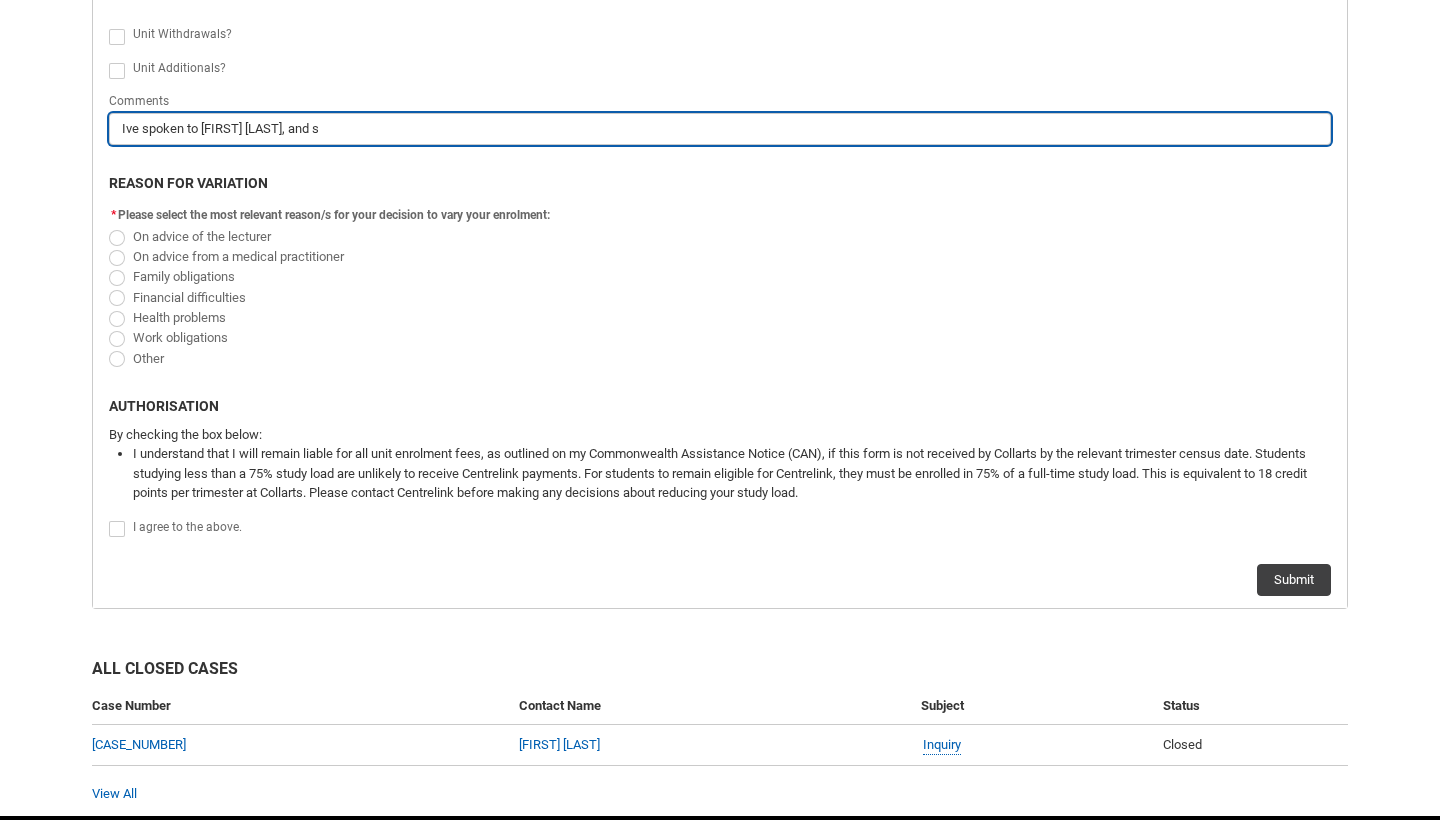 type on "Ive spoken to [FIRST] [LAST], and sh" 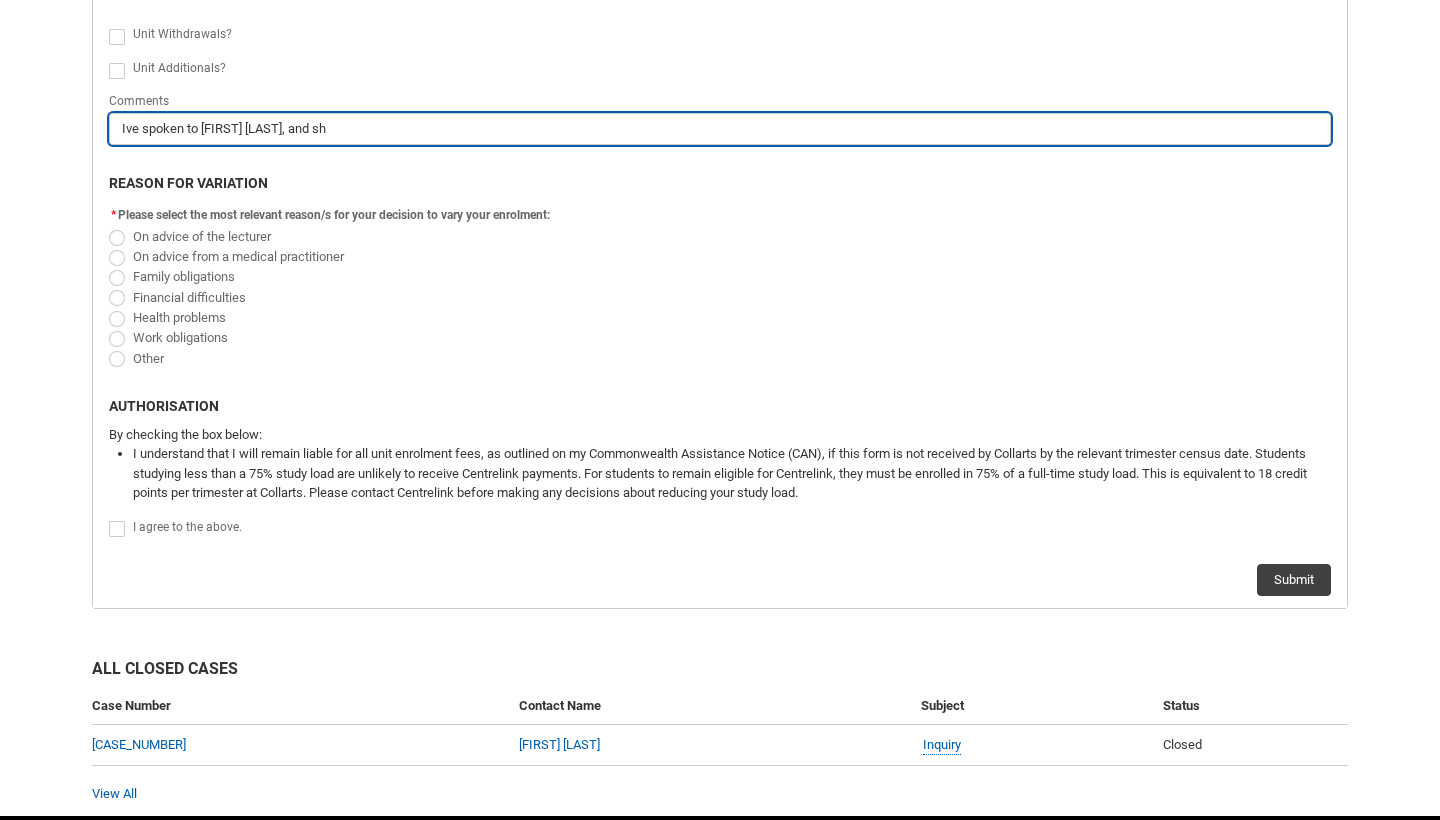 type on "Ive spoken to [FIRST] [LAST], and she" 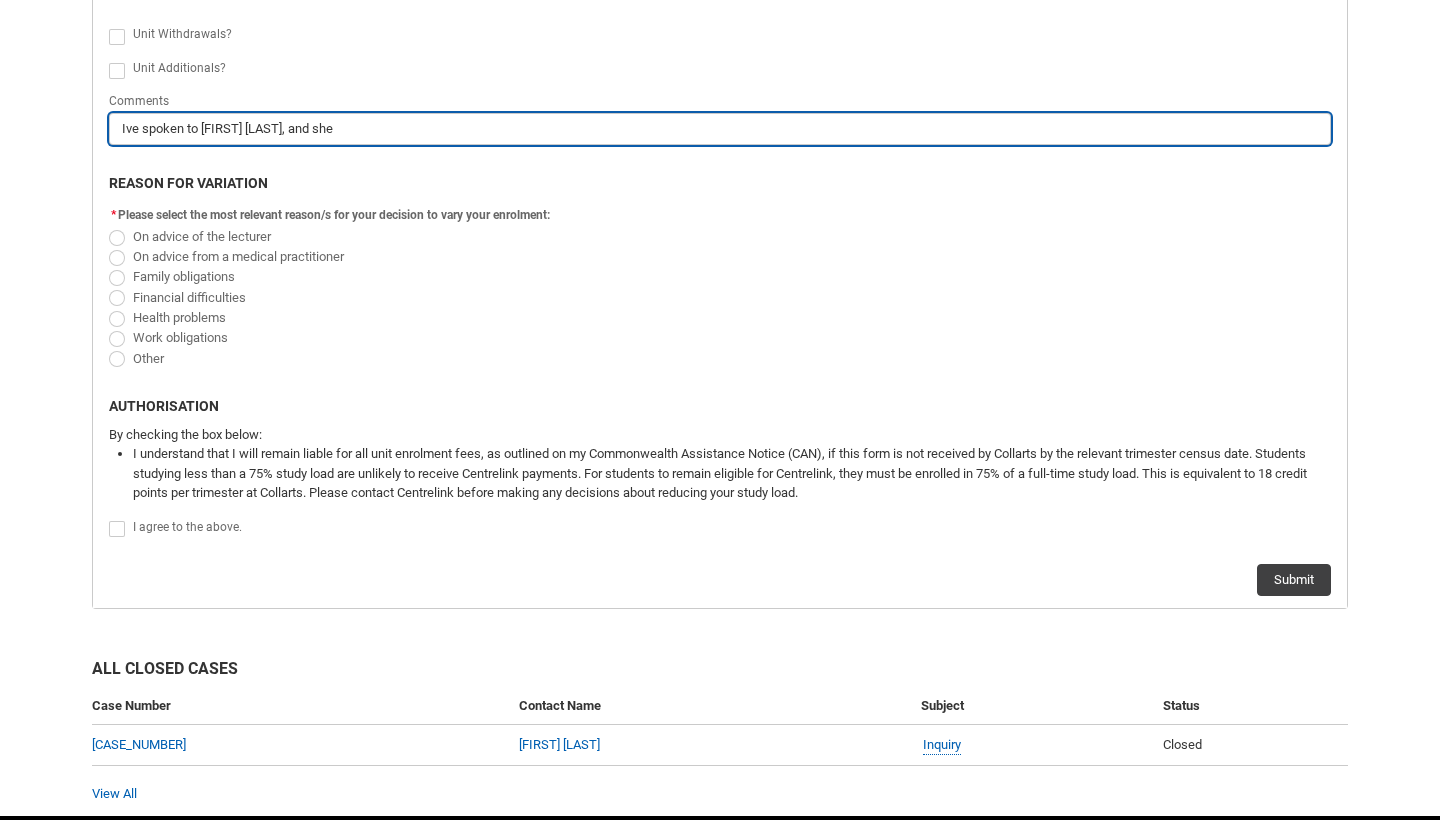 type on "Ive spoken to [FIRST] [LAST], and she'" 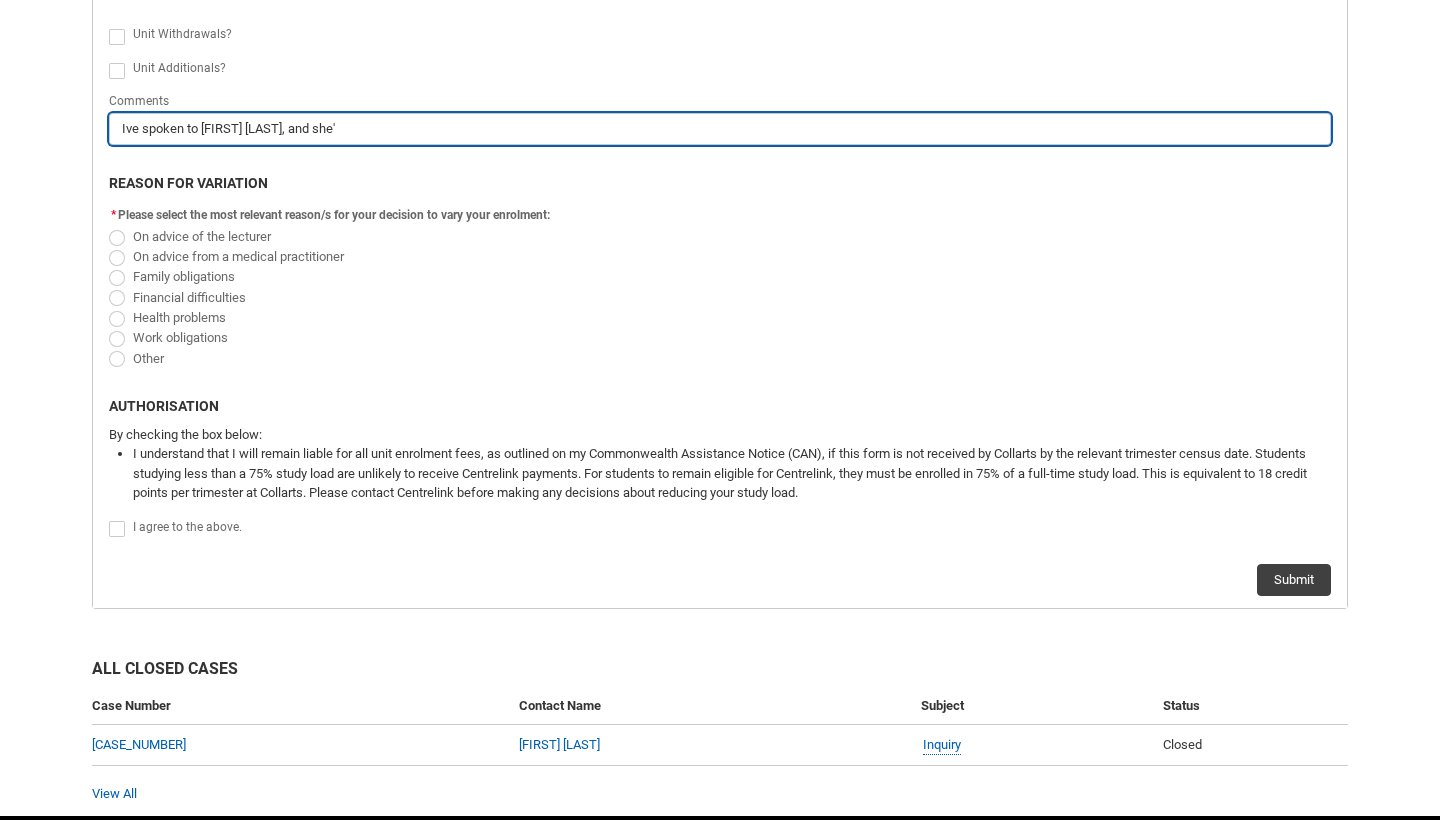 type on "Ive spoken to [FIRST] [LAST], and she's" 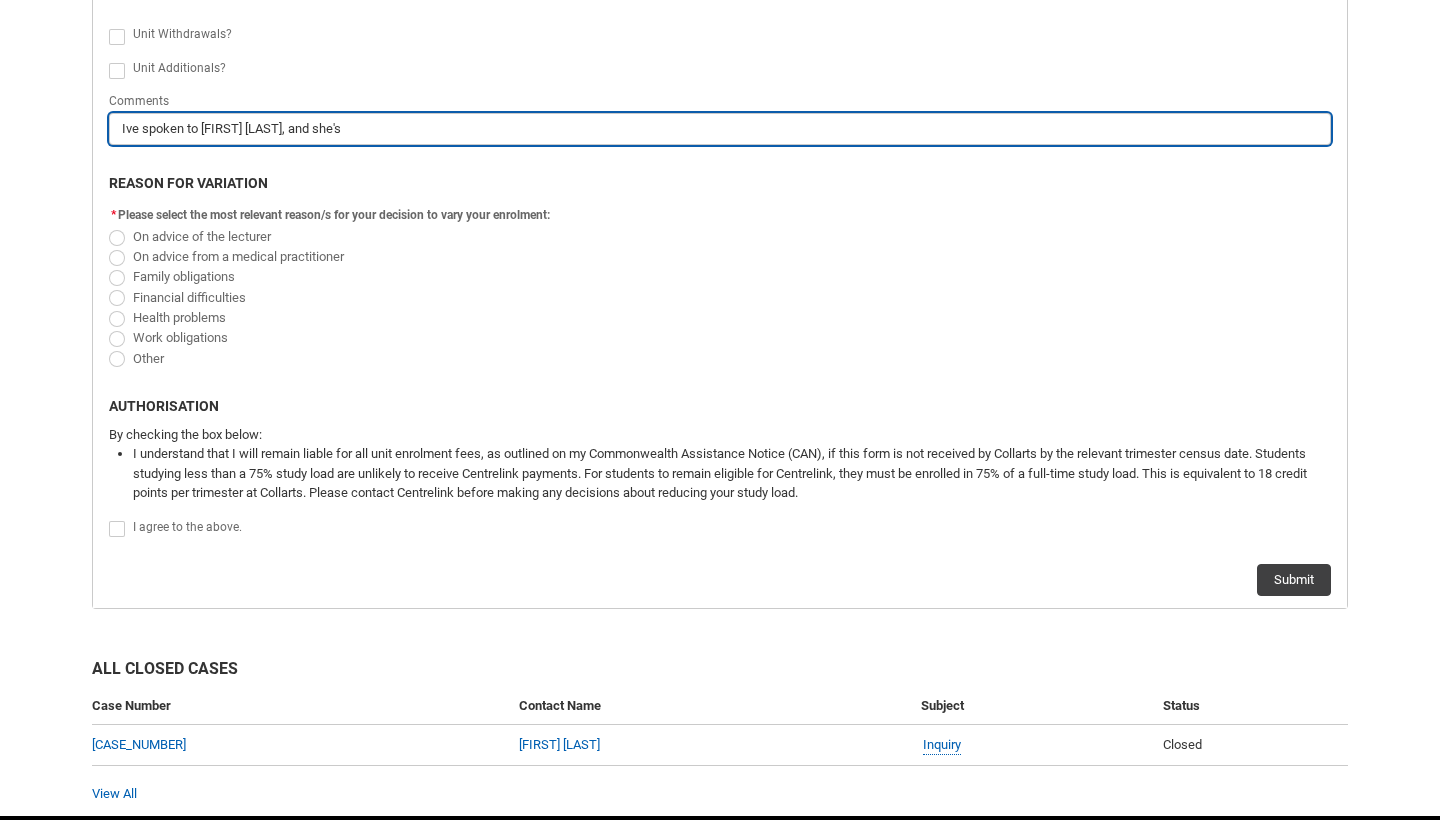 type on "Ive spoken to [FIRST] [LAST], and she's" 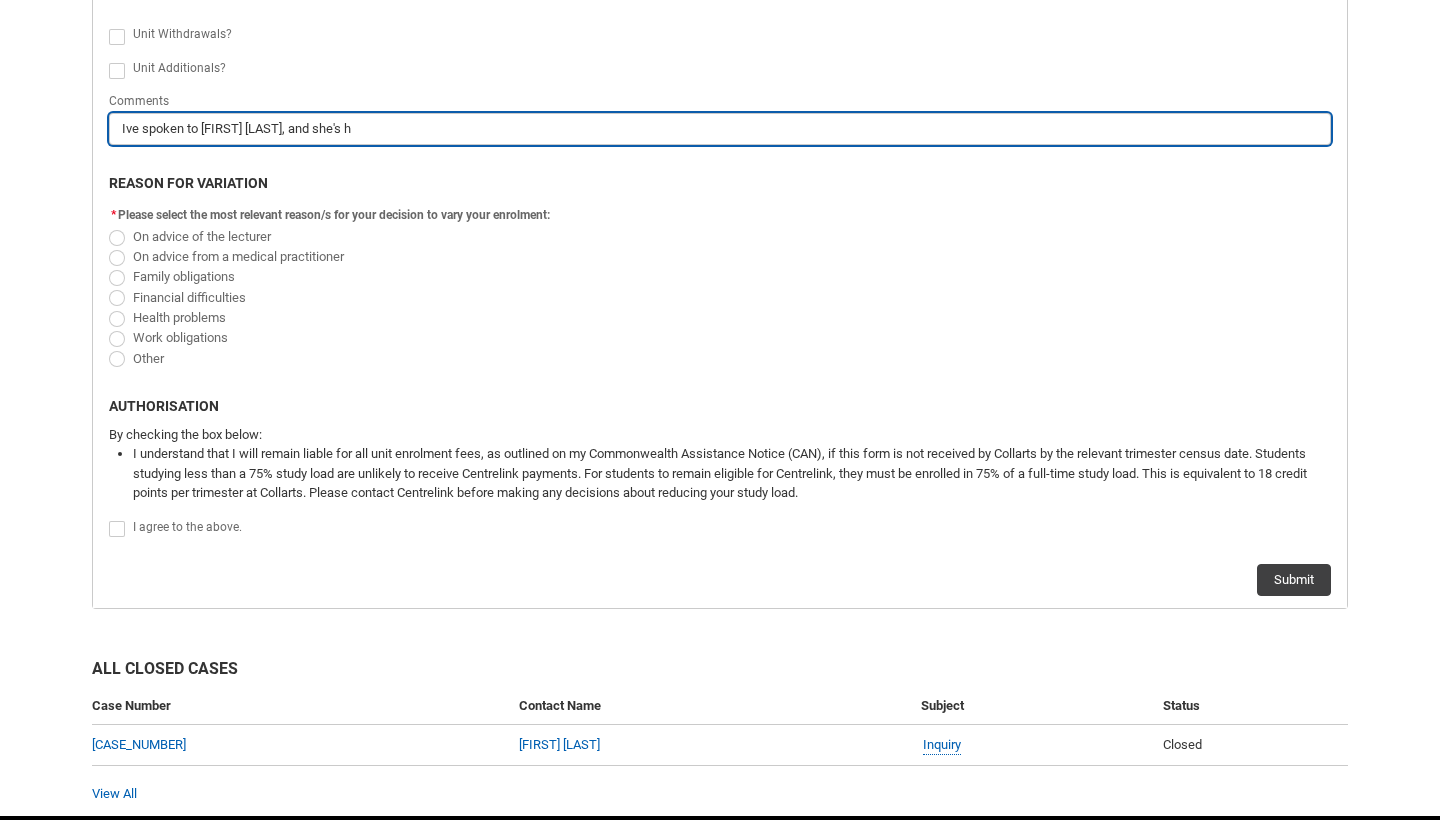 type on "Ive spoken to [FIRST] [LAST], and she's ha" 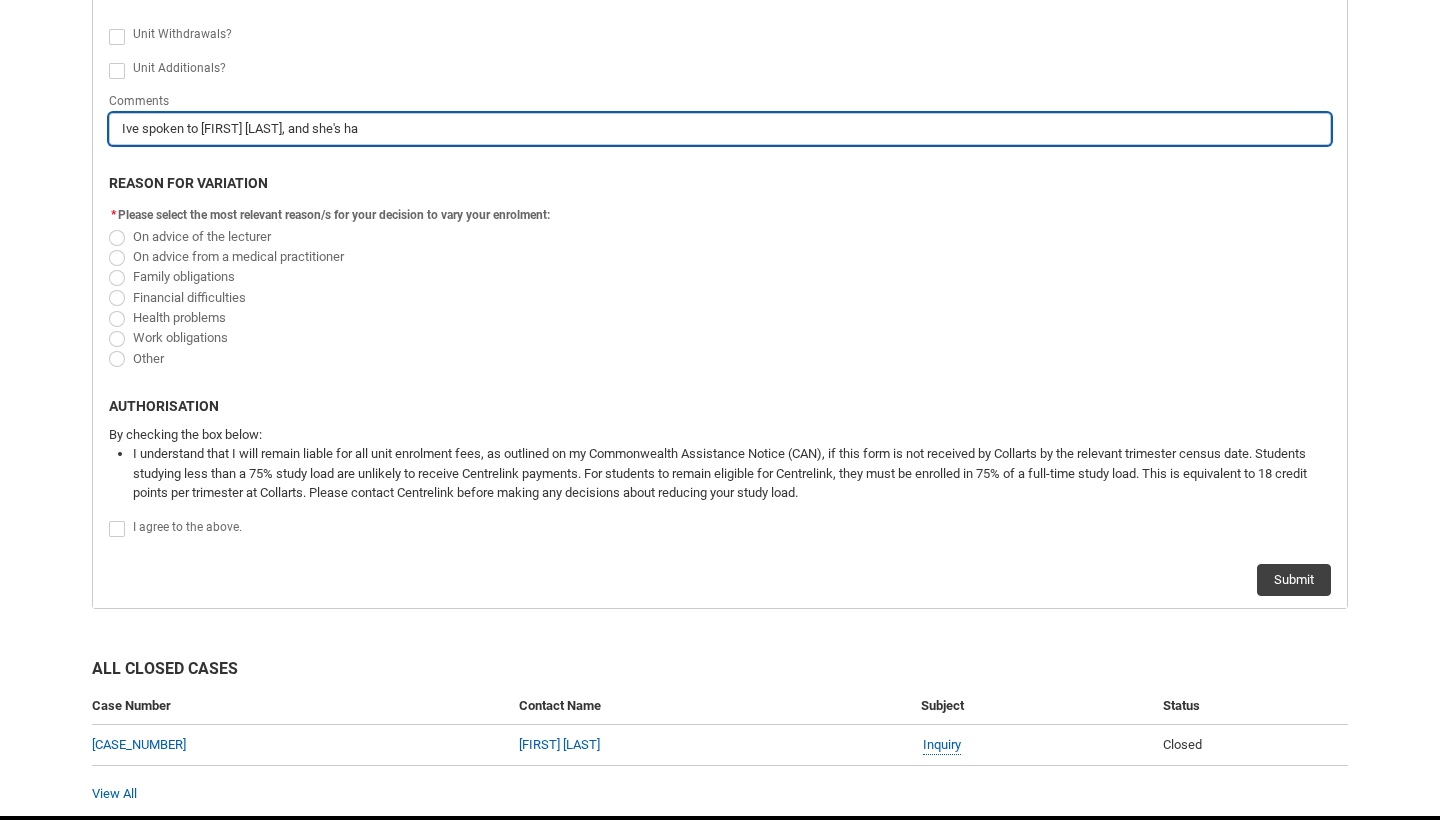 type on "Ive spoken to [FIRST] [LAST], and she's hap" 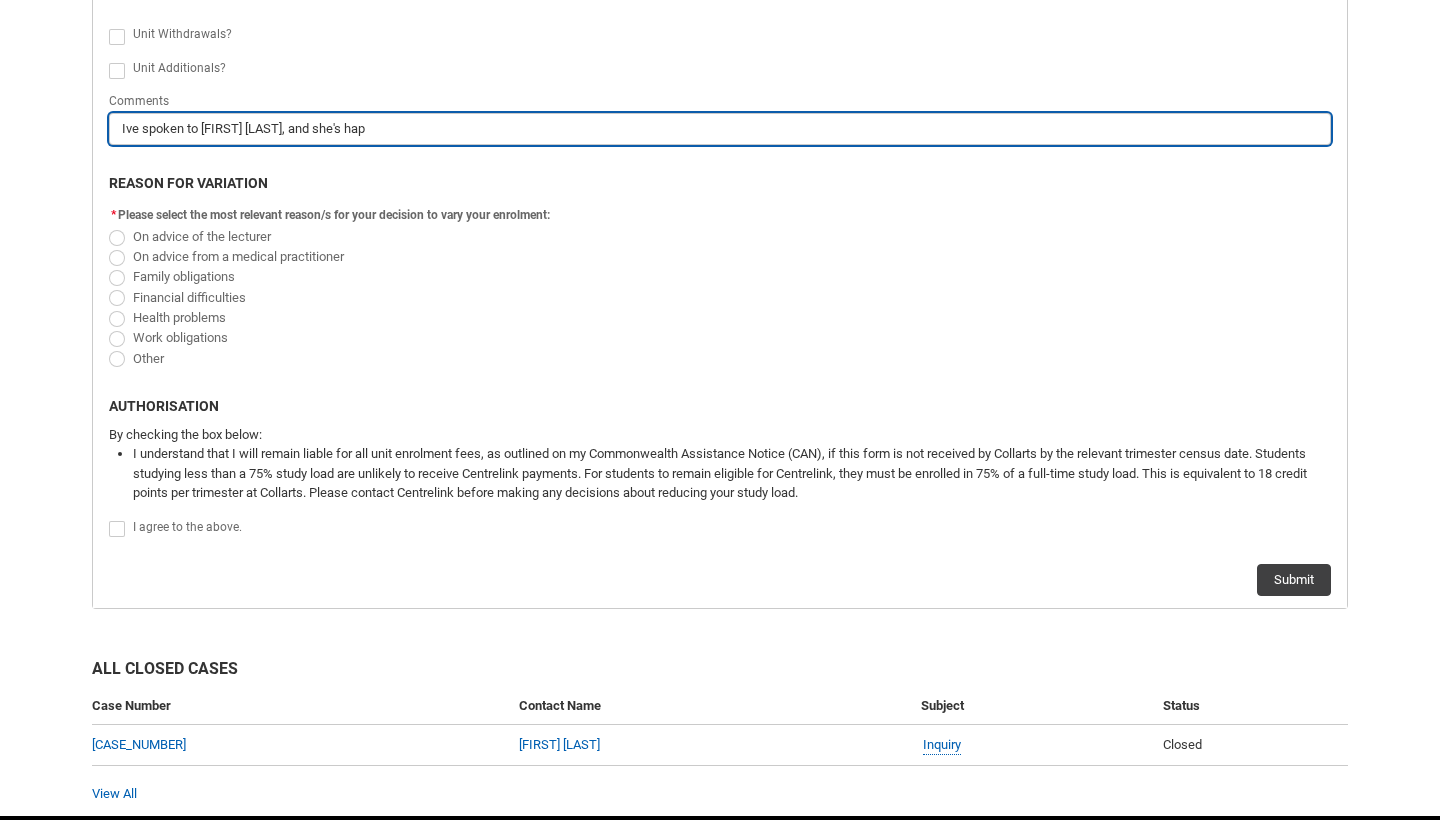 type on "Ive spoken to [FIRST] [LAST], and she's happ" 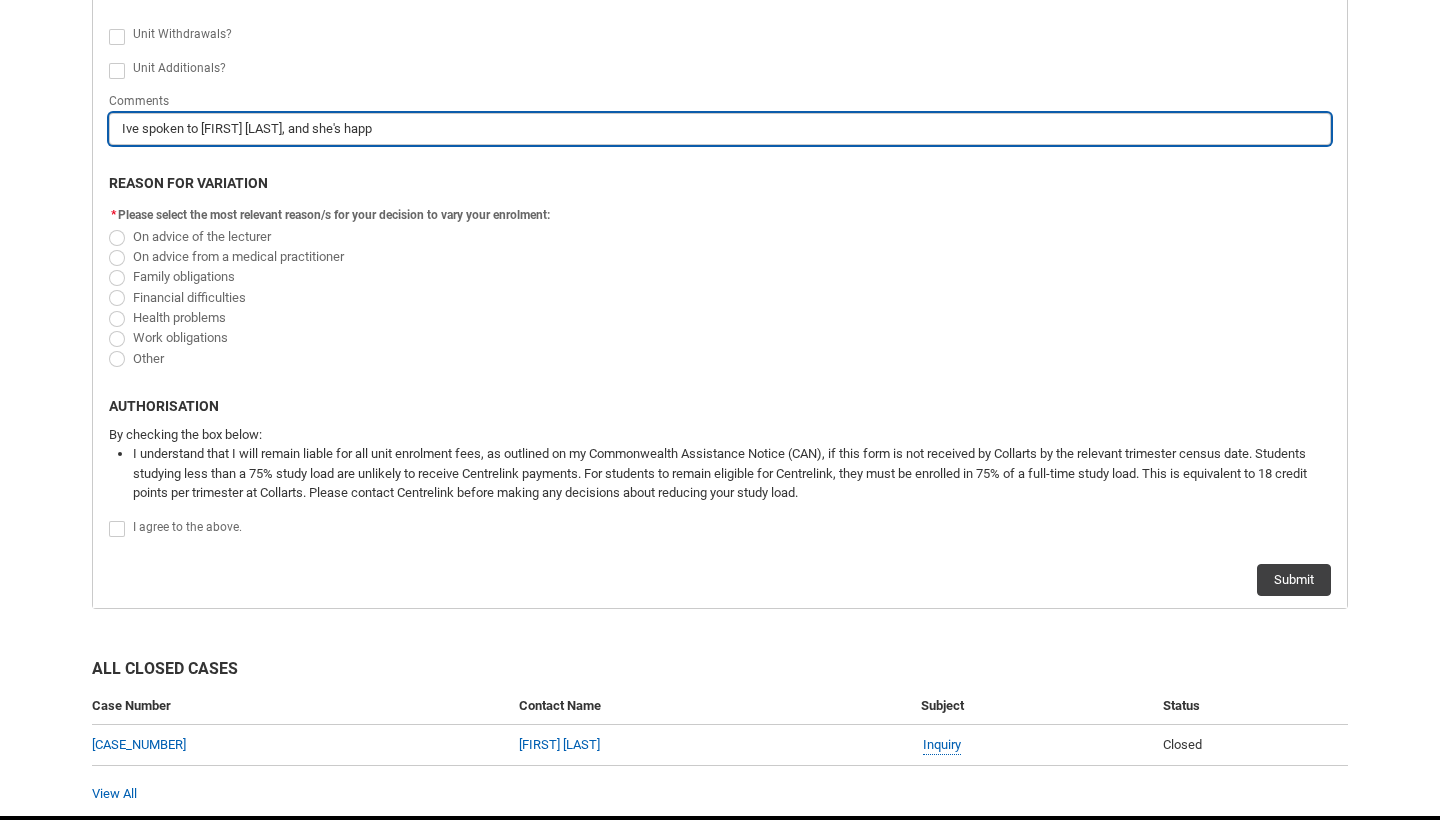 type on "Ive spoken to [FIRST] [LAST], and she's happy" 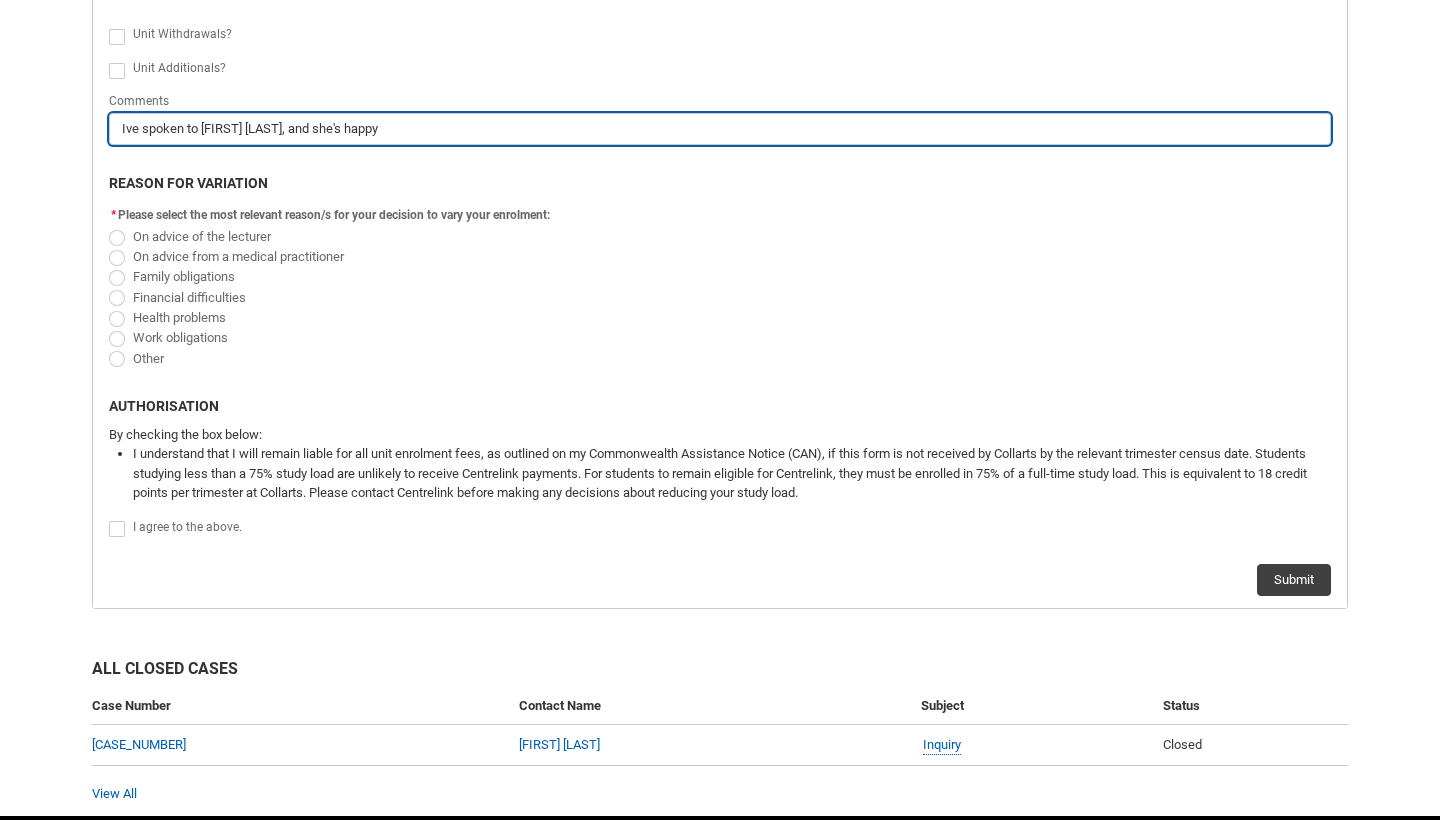 type on "Ive spoken to [FIRST] [LAST], and she's happy" 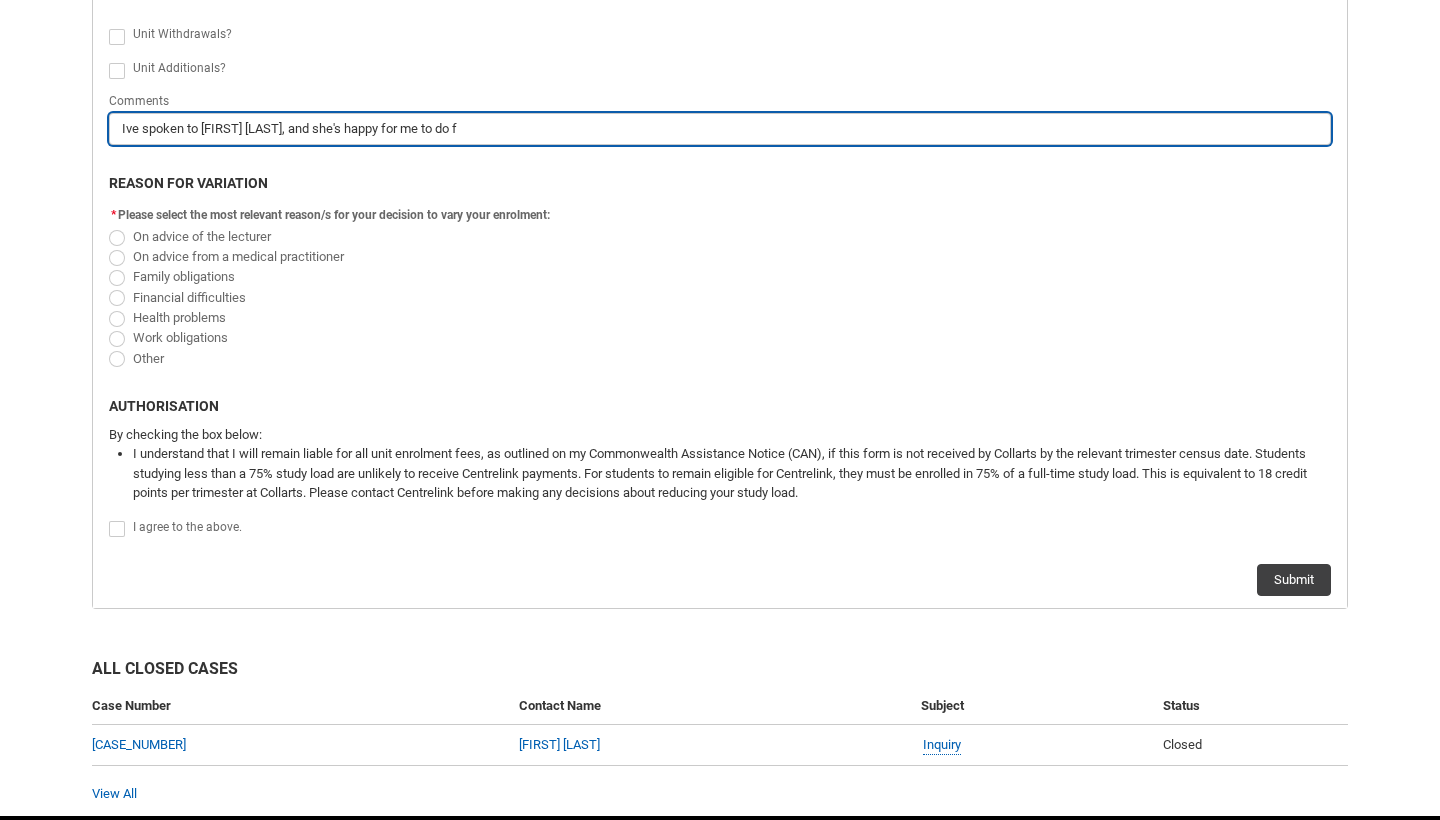 type on "Ive spoken to [FIRST] [LAST], and she's happy fo" 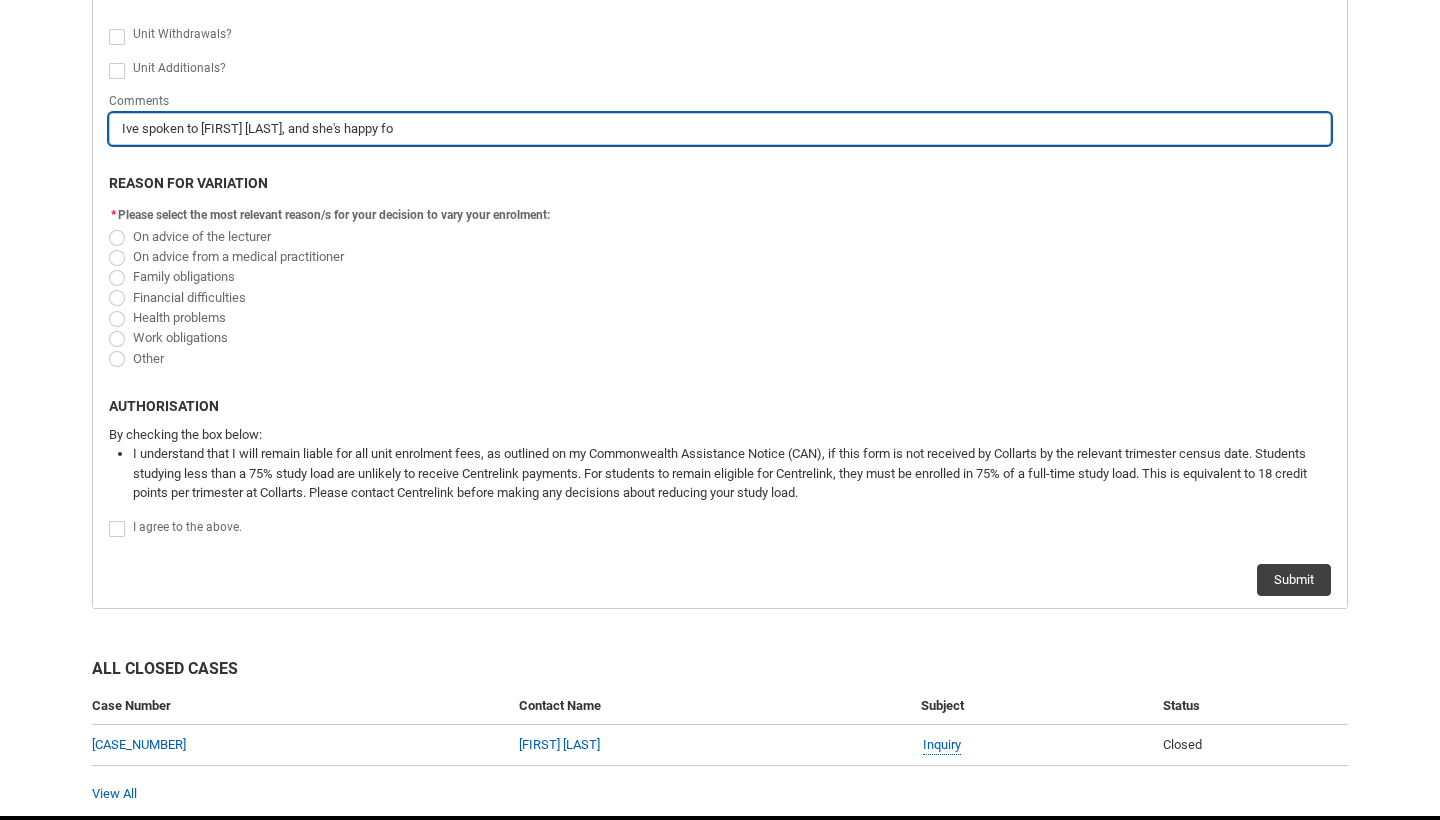 type on "Ive spoken to [FIRST] [LAST], and she's happy for" 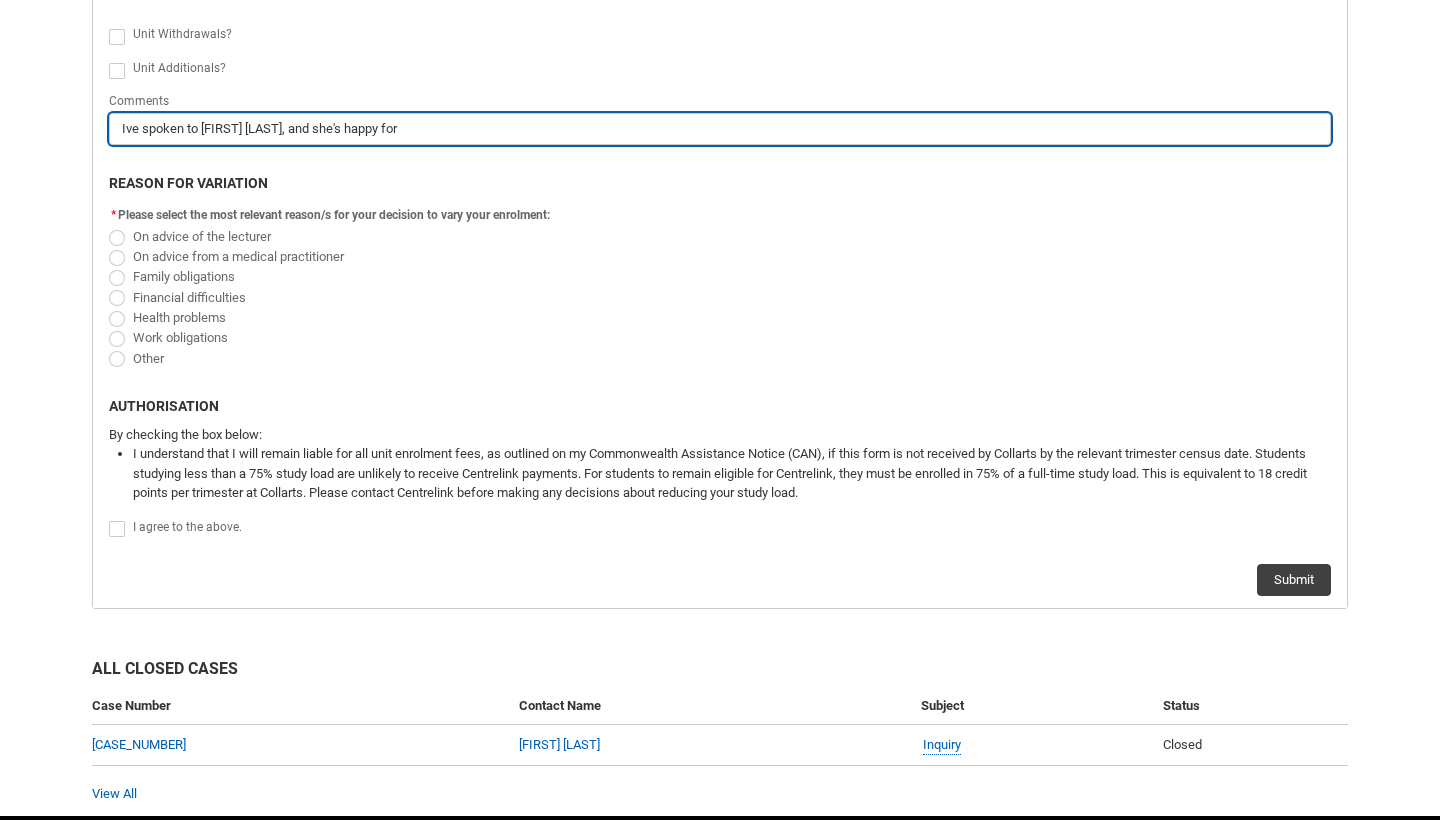 type on "Ive spoken to [FIRST] [LAST], and she's happy for" 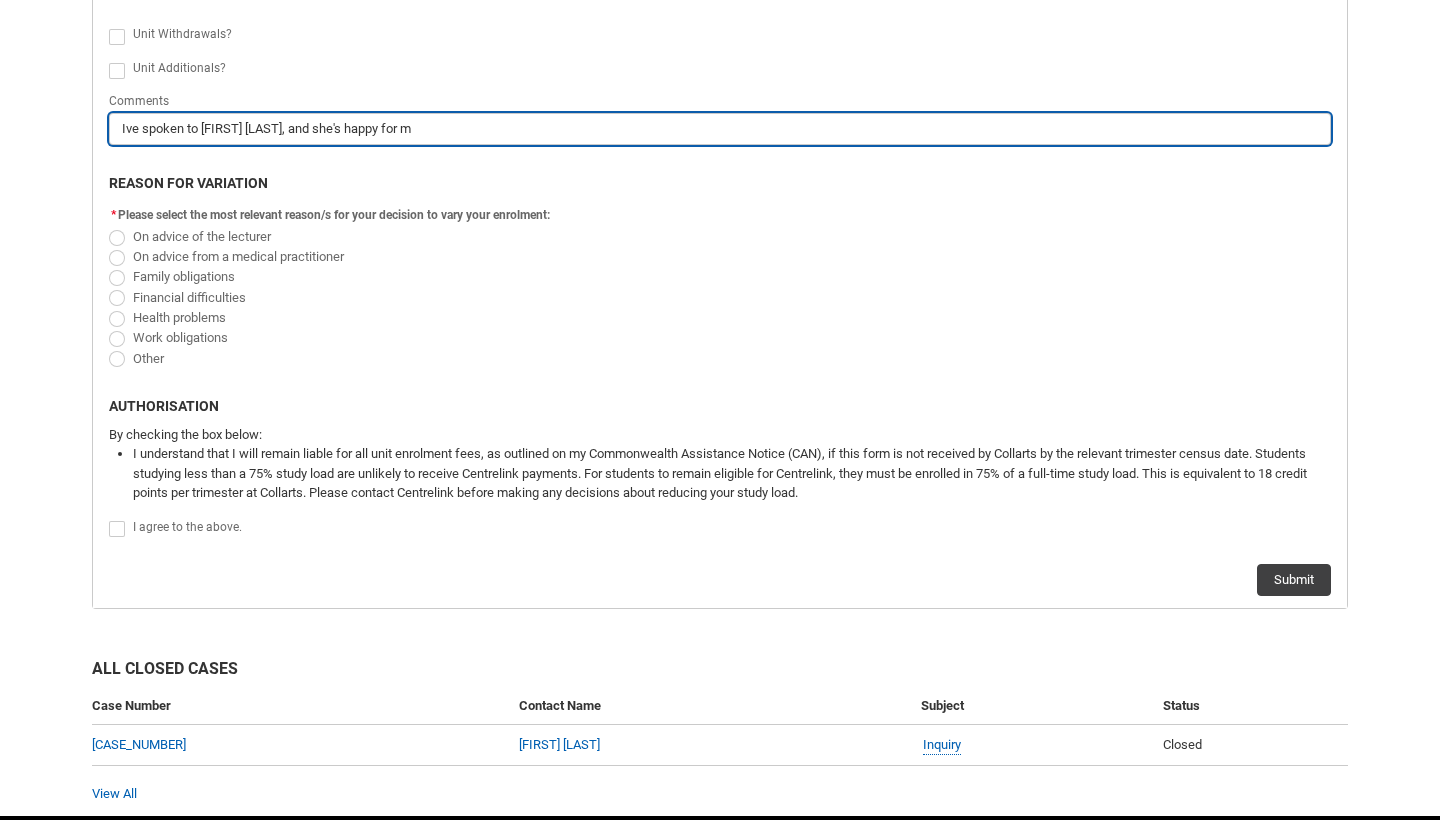 type on "Ive spoken to [FIRST] [LAST], and she's happy for me" 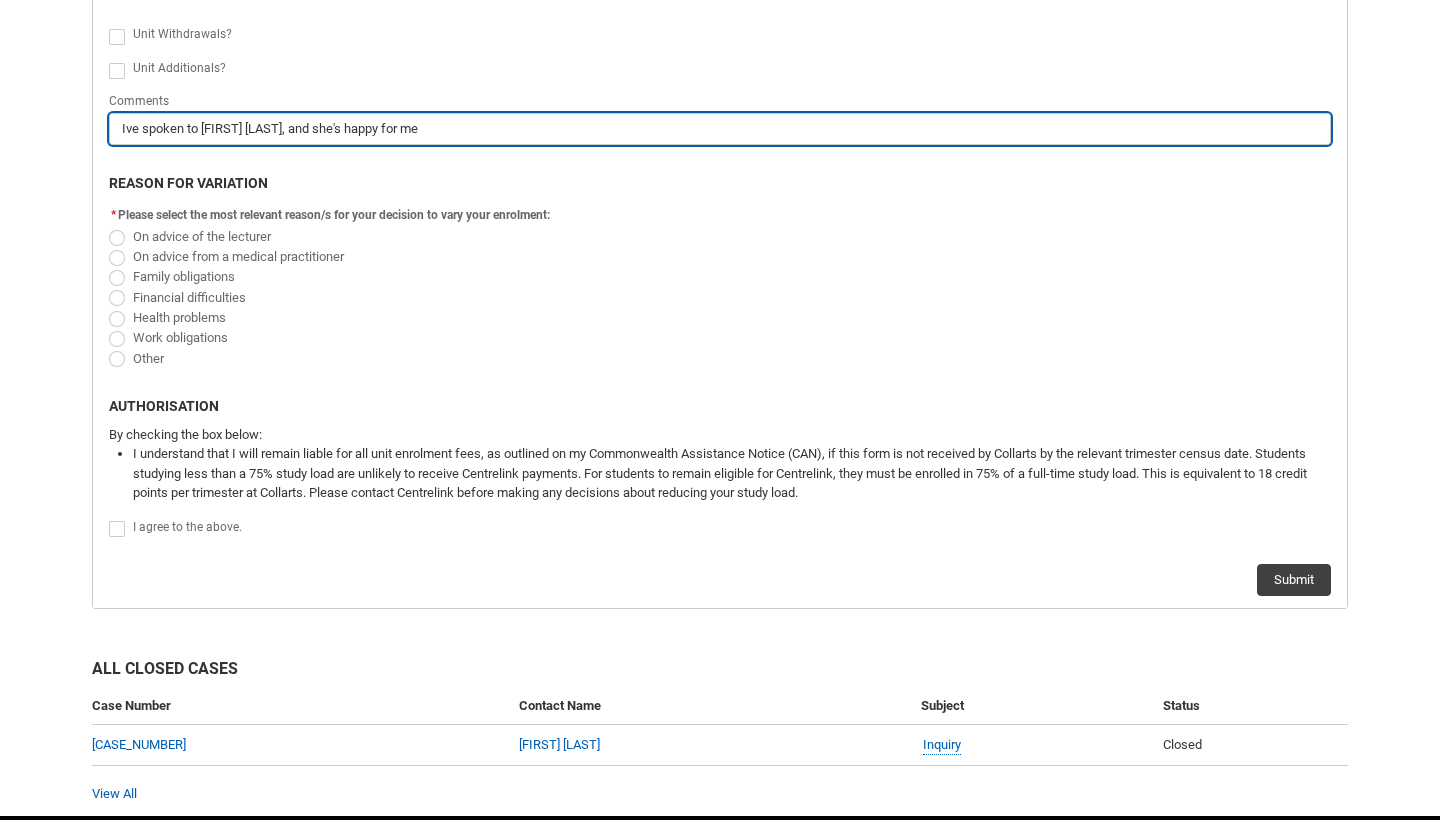 type on "Ive spoken to [FIRST] [LAST], and she's happy for me" 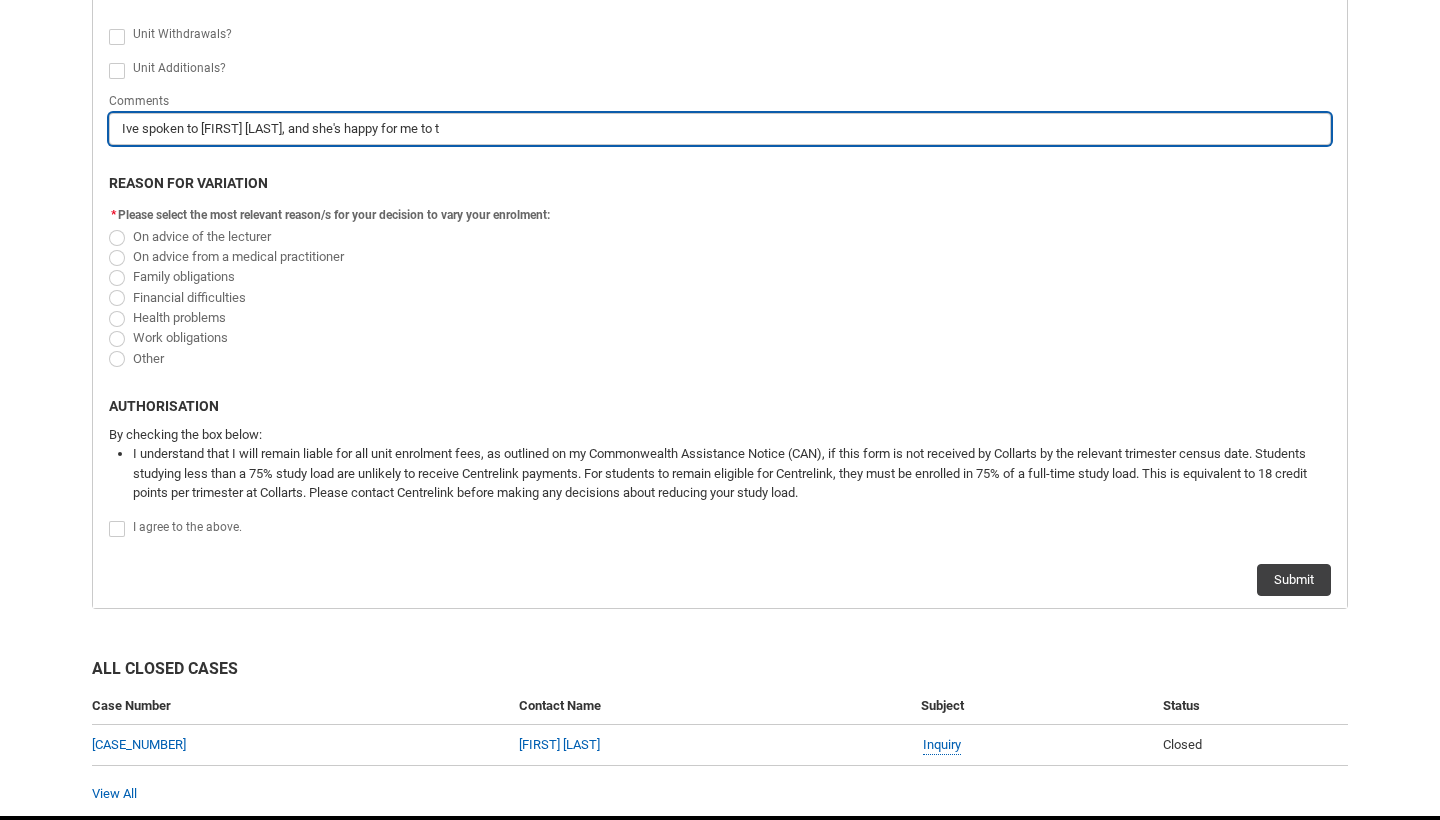 type on "Ive spoken to [FIRST] [LAST], and she's happy for me to" 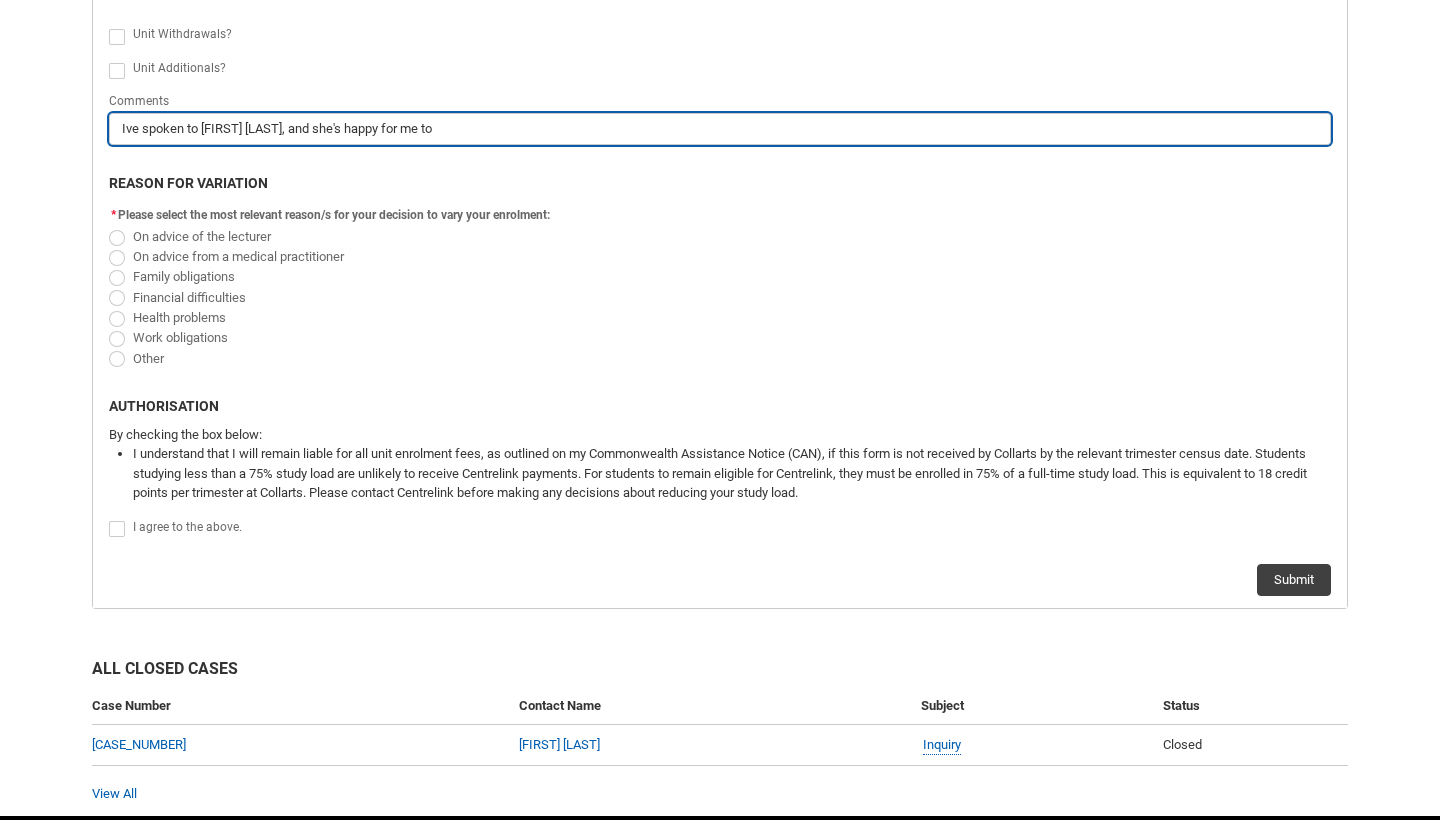 type on "Ive spoken to [FIRST] [LAST], and she's happy for me to" 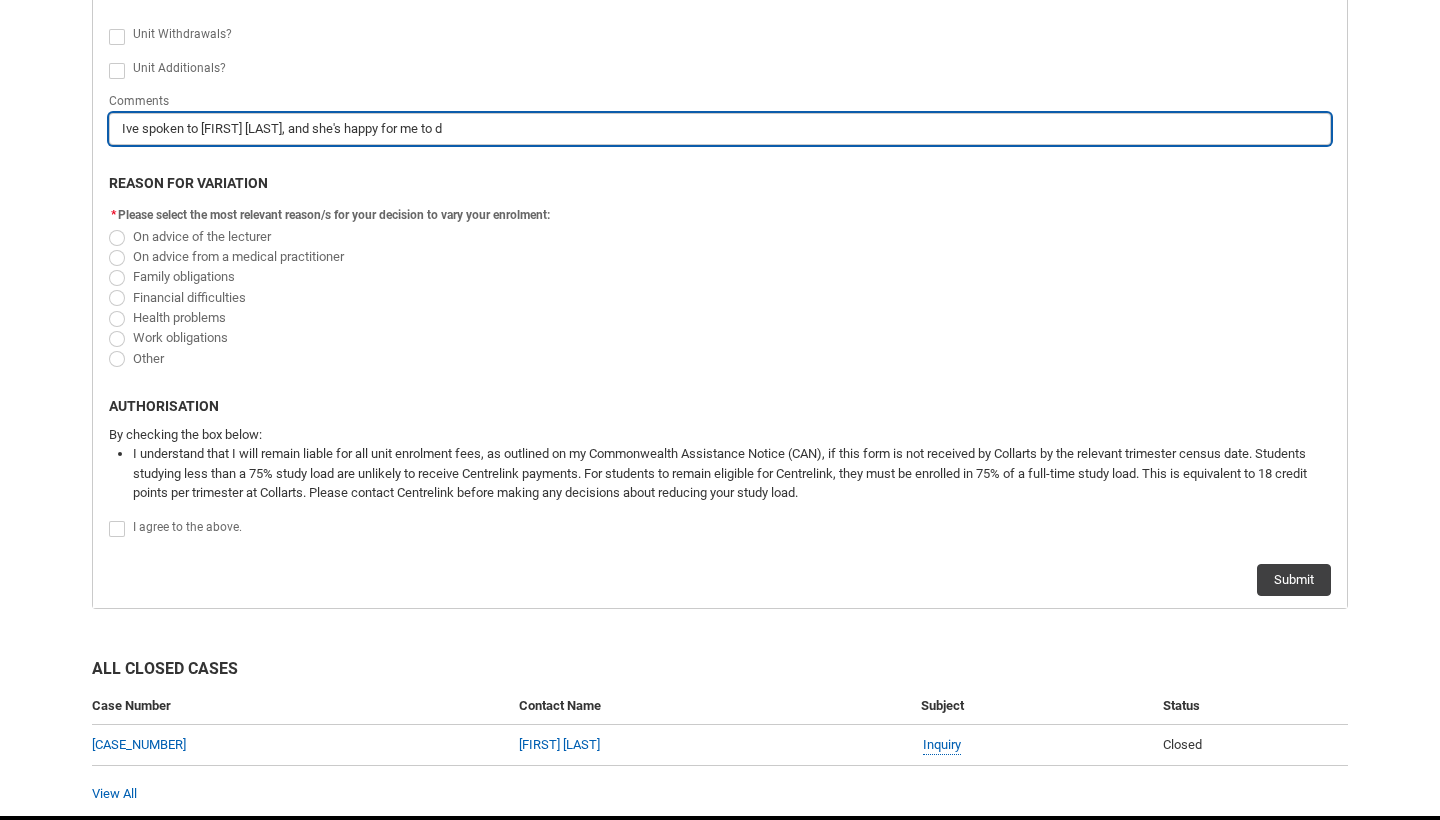 type on "Ive spoken to [FIRST] [LAST], and she's happy for me to dn" 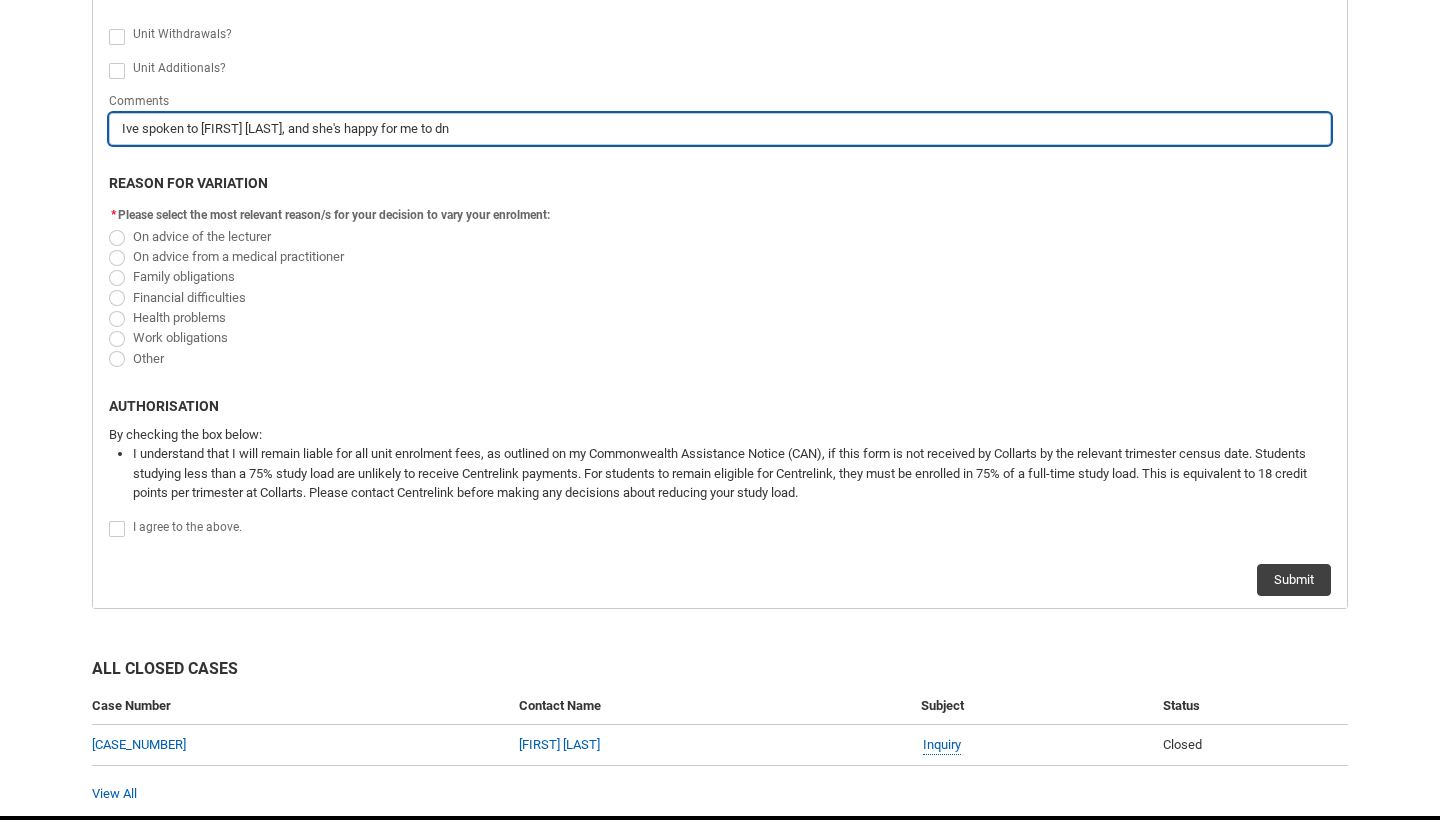 type on "Ive spoken to [FIRST] [LAST], and she's happy for me to d" 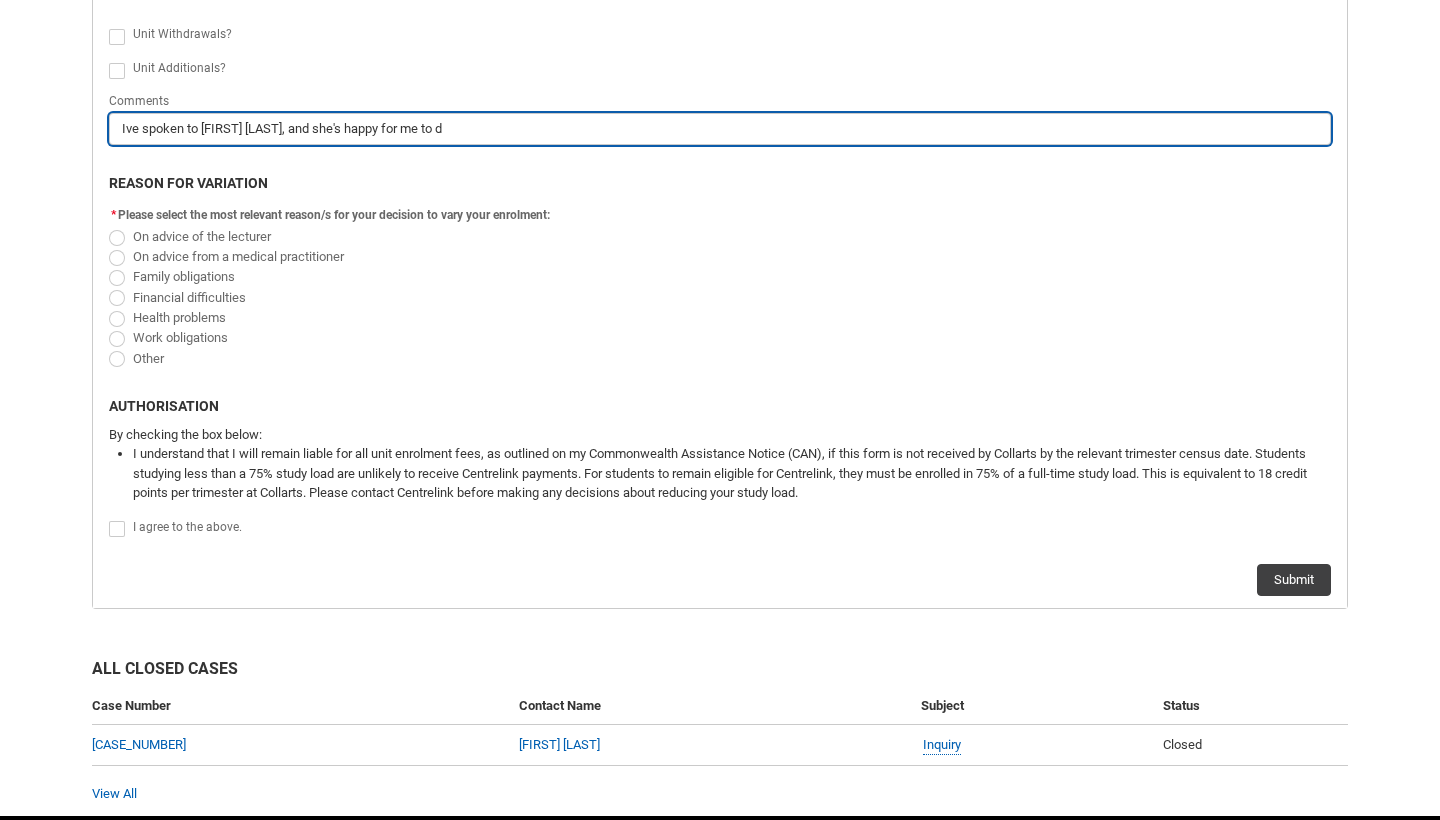 type on "Ive spoken to [FIRST] [LAST], and she's happy for me to do" 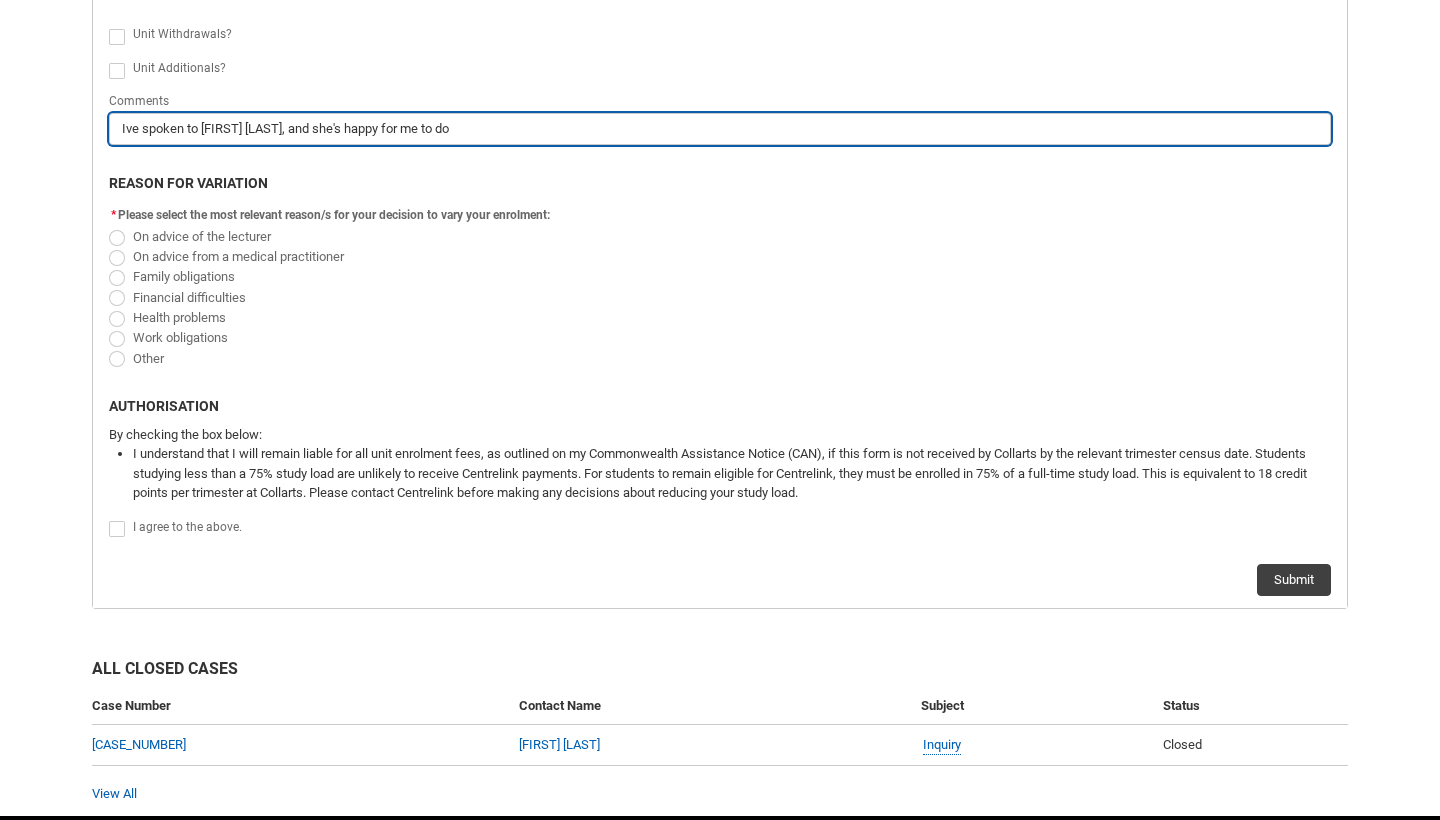 type on "Ive spoken to [FIRST] [LAST], and she's happy for me to do" 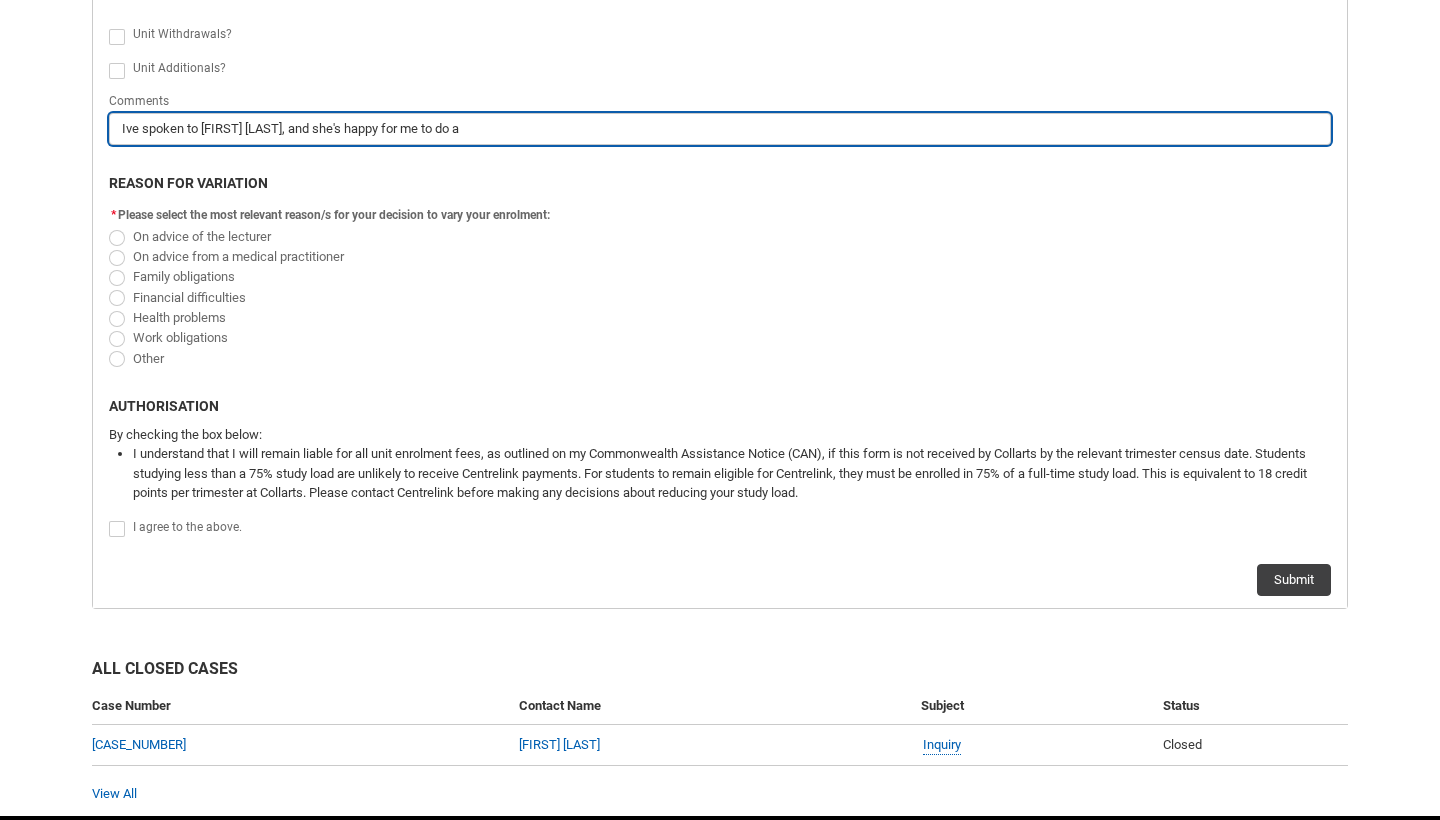 type on "Ive spoken to [FIRST] [LAST], and she's happy for me to do al" 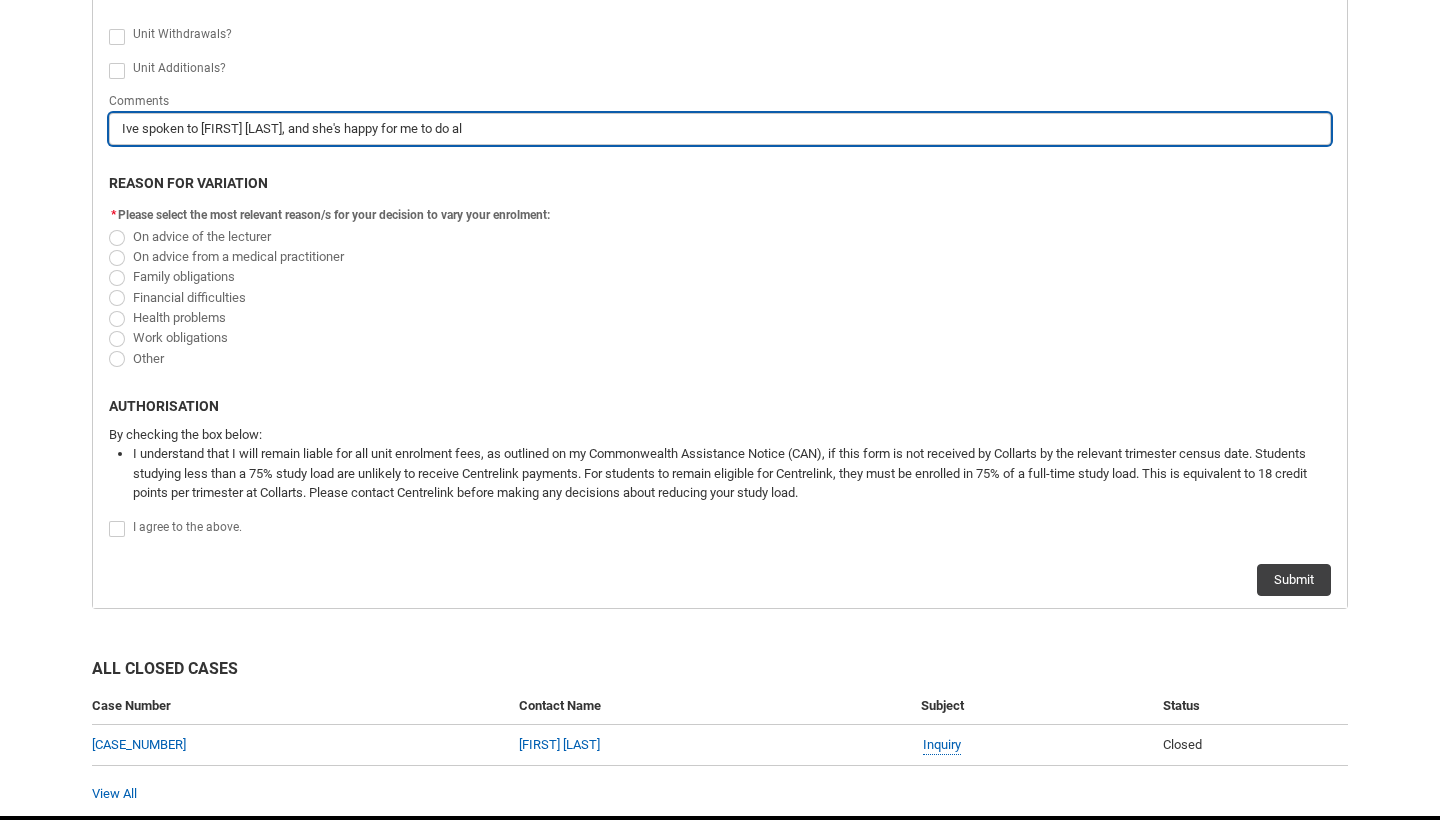 type on "Ive spoken to [FIRST] [LAST], and she's happy for me to do all" 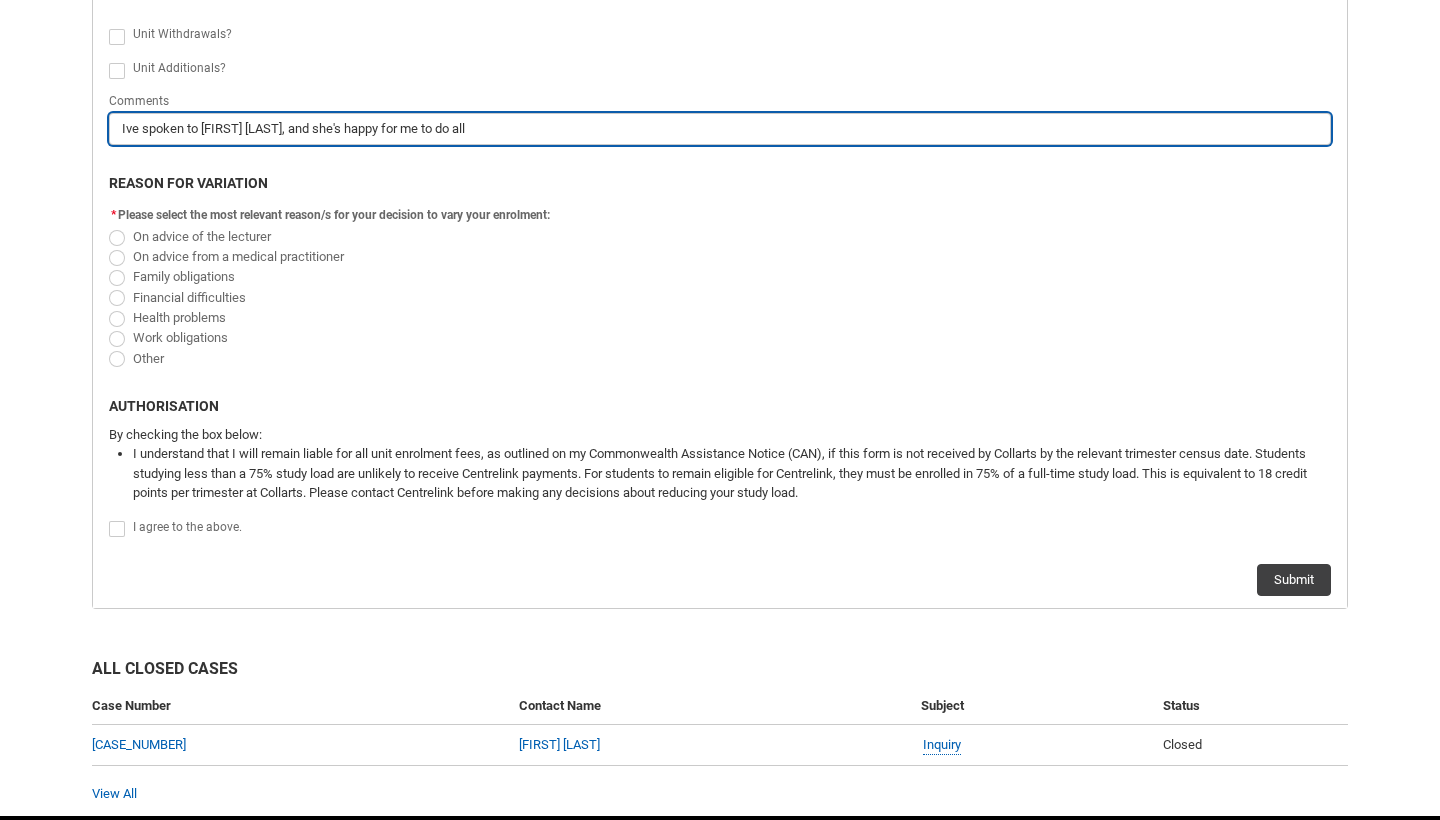 type on "Ive spoken to [FIRST] [LAST], and she's happy for me to do all" 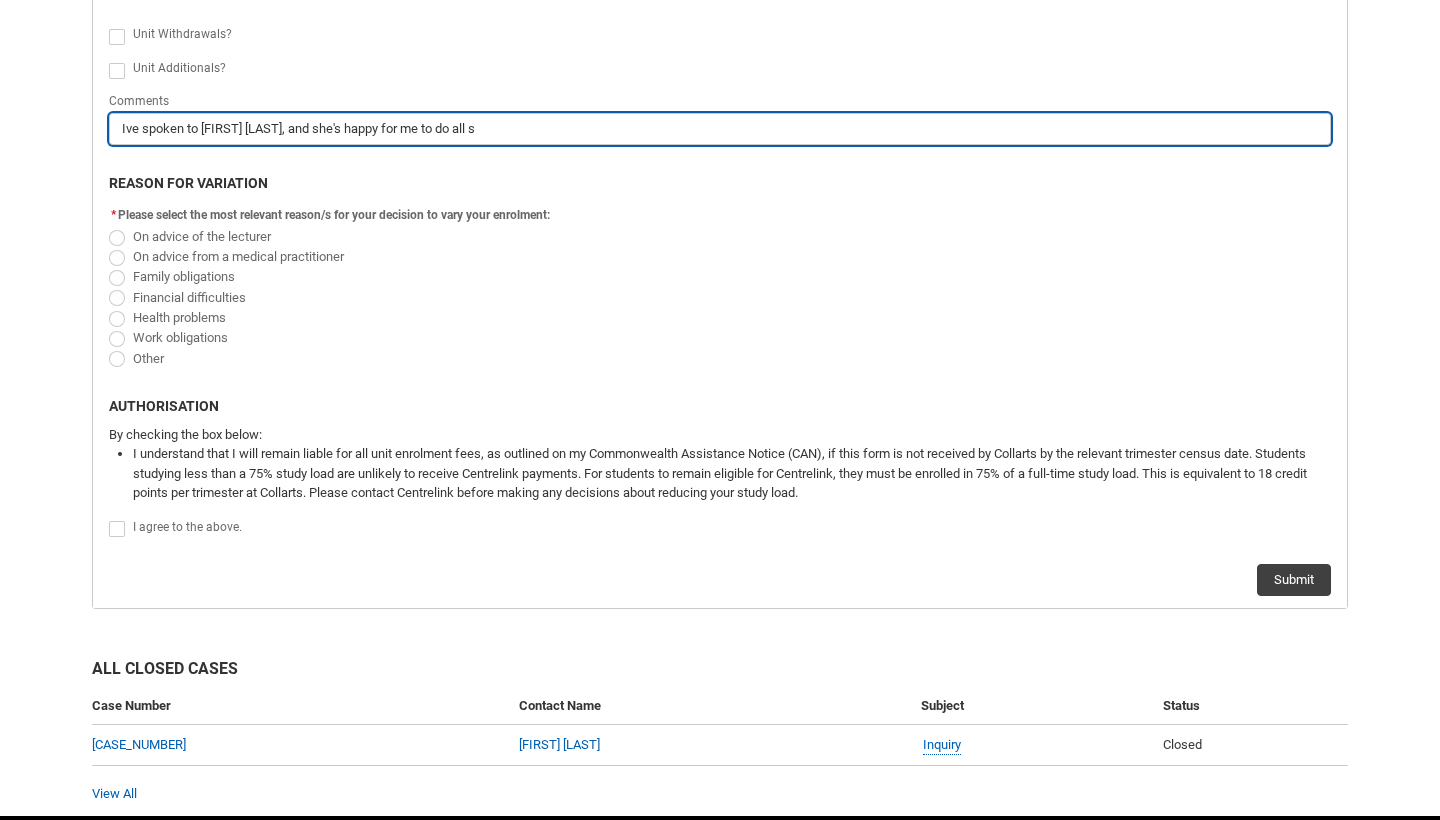 type on "Ive spoken to [FIRST] [LAST], and she's happy for me to do all st" 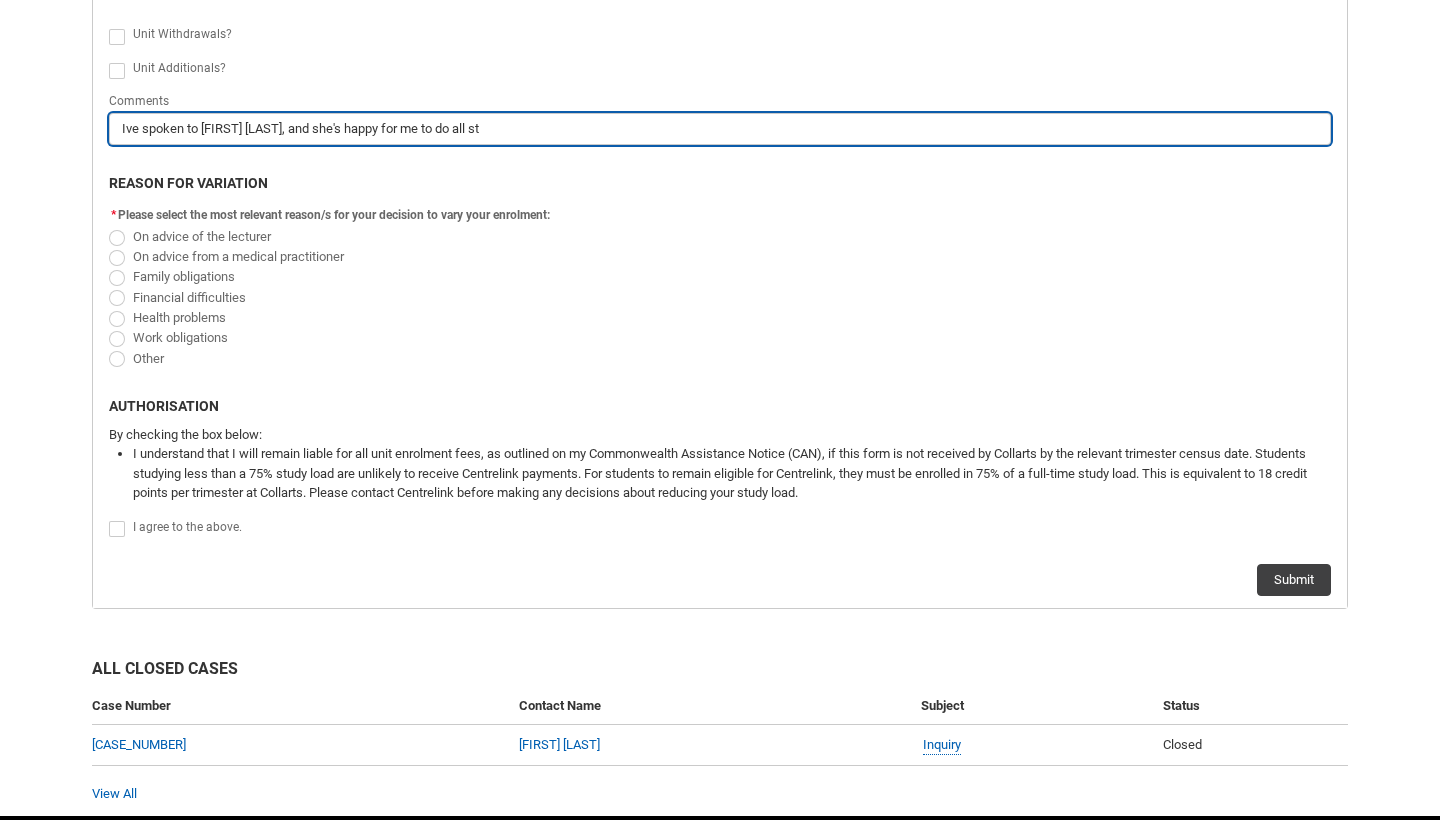 type on "Ive spoken to [FIRST] [LAST], and she's happy for me to do all sta" 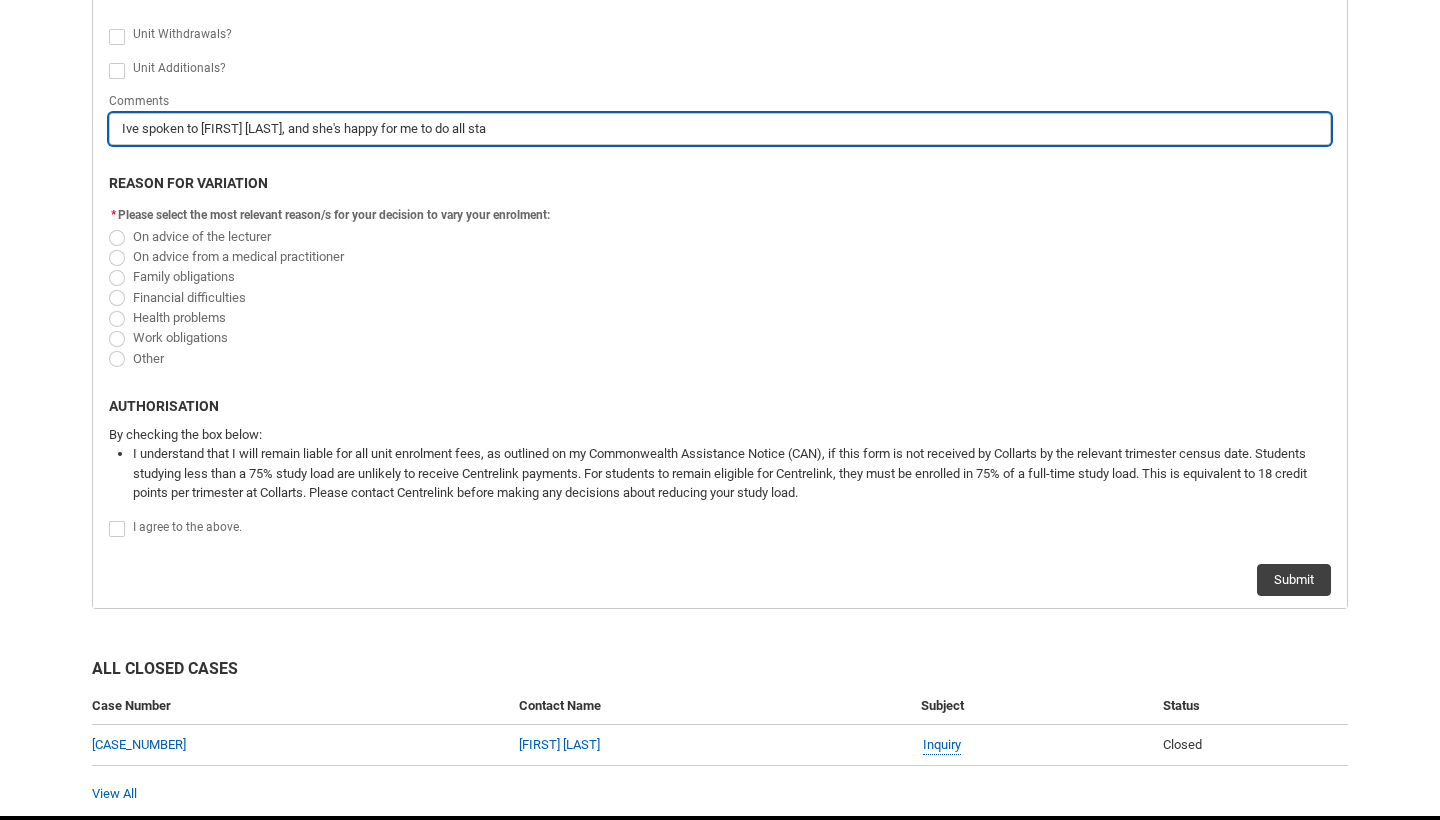 type on "Ive spoken to [FIRST] [LAST], and she's happy for me to do all stag" 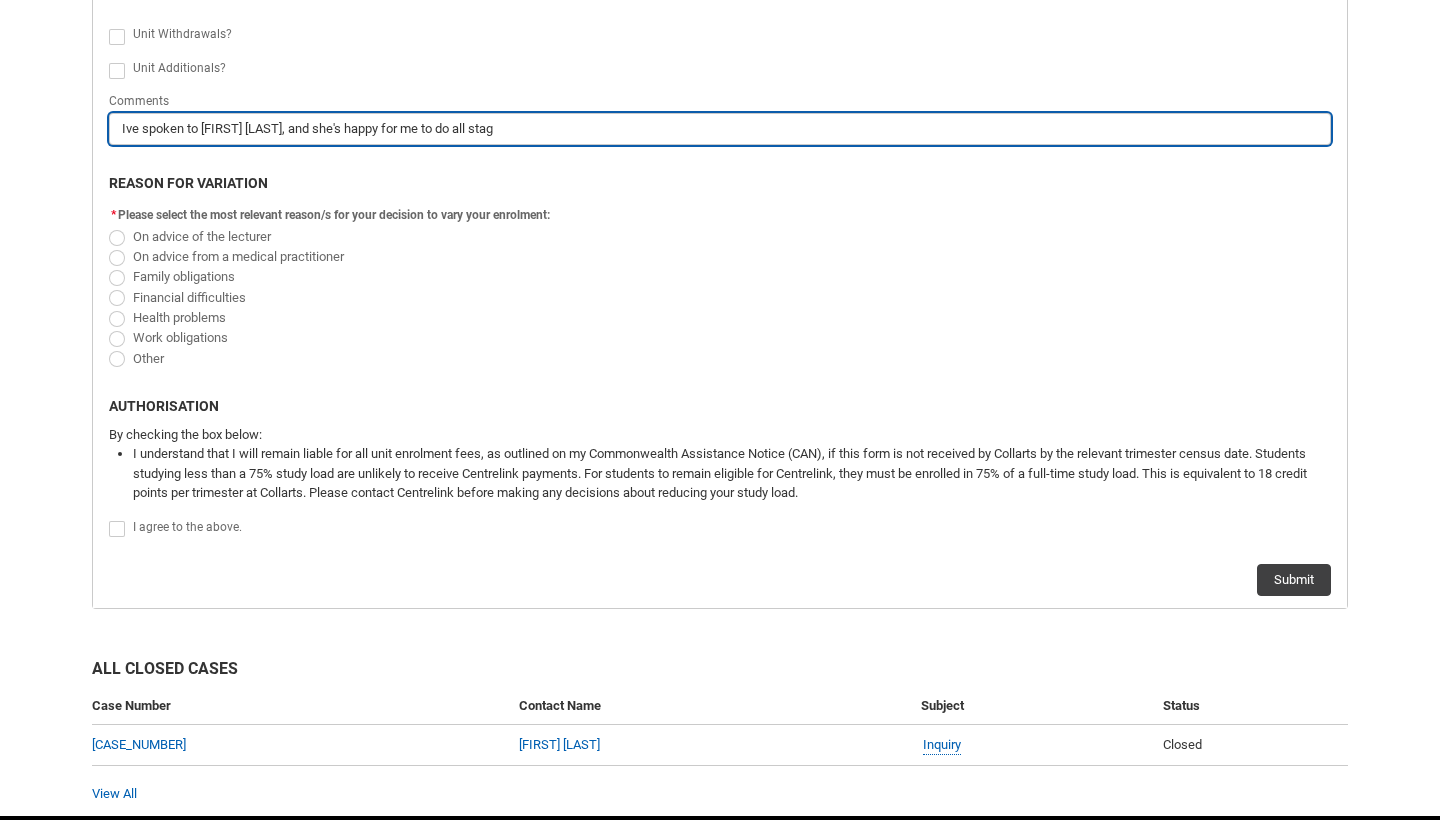 type on "Ive spoken to [FIRST] [LAST], and she's happy for me to do all stage" 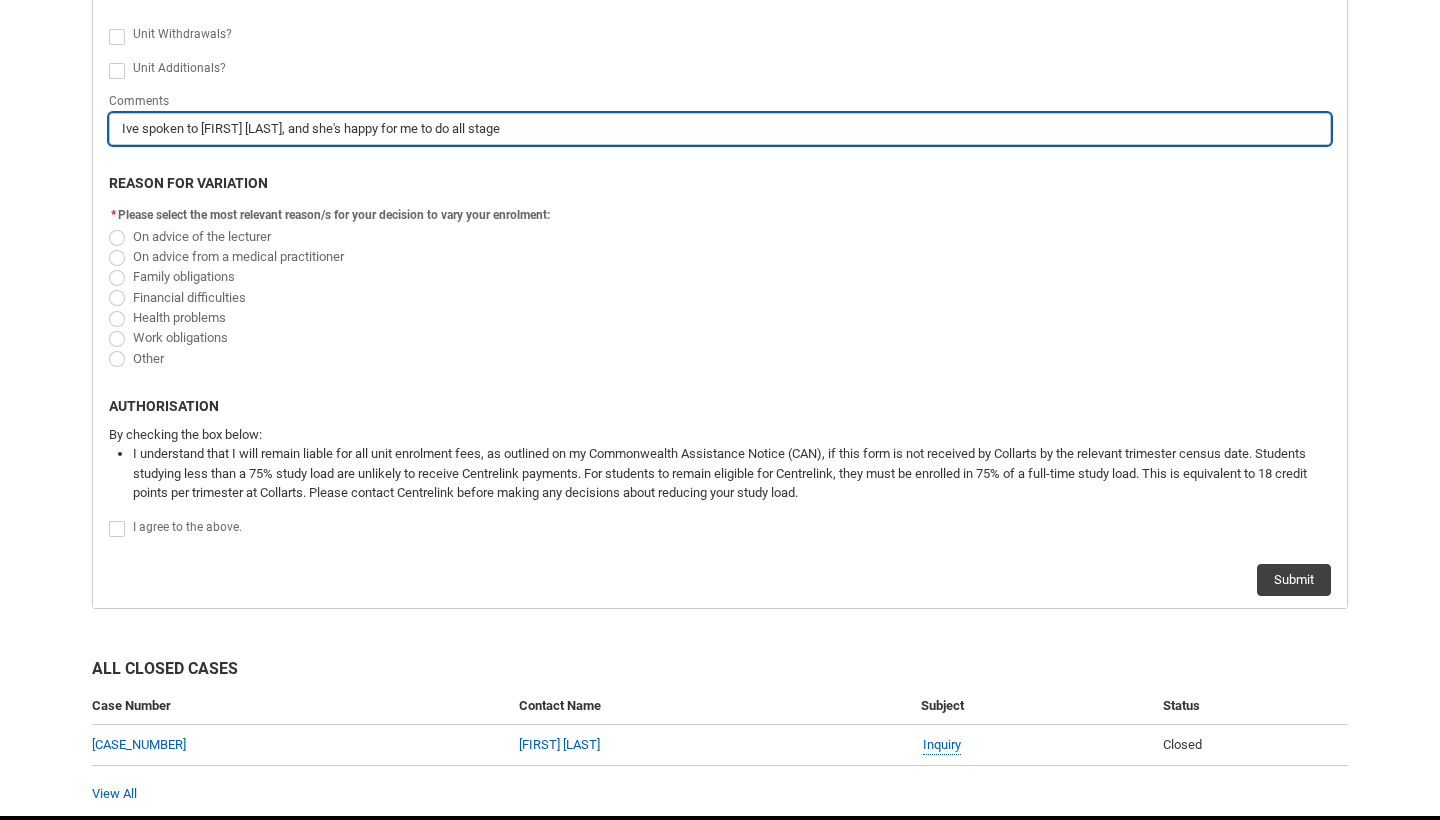 type on "Ive spoken to [FIRST] [LAST], and she's happy for me to do all stage" 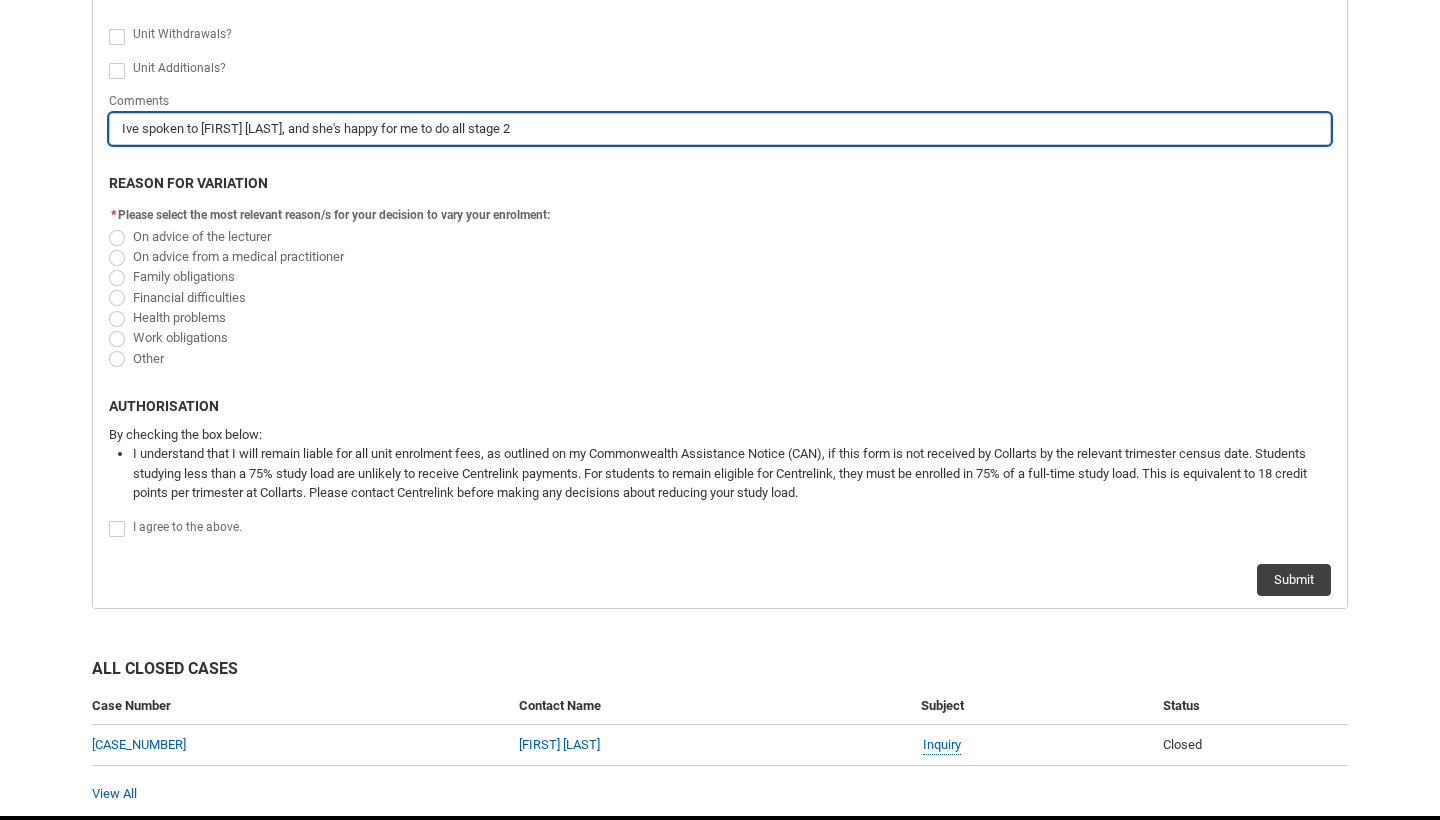 type on "Ive spoken to [FIRST] [LAST], and she's happy for me to do all stage 2" 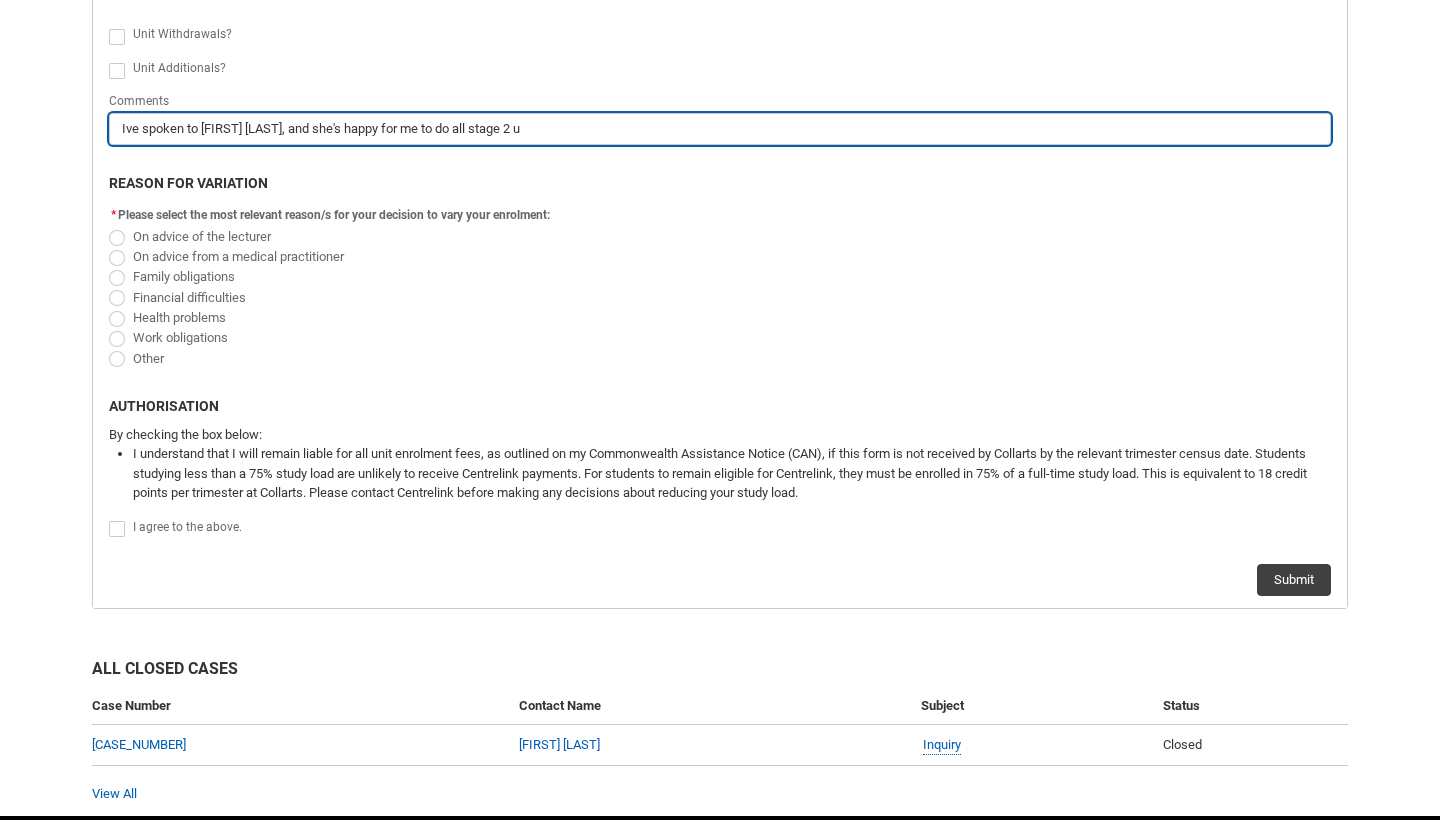 type on "Ive spoken to [FIRST] [LAST], and she's happy for me to do all stage 2 un" 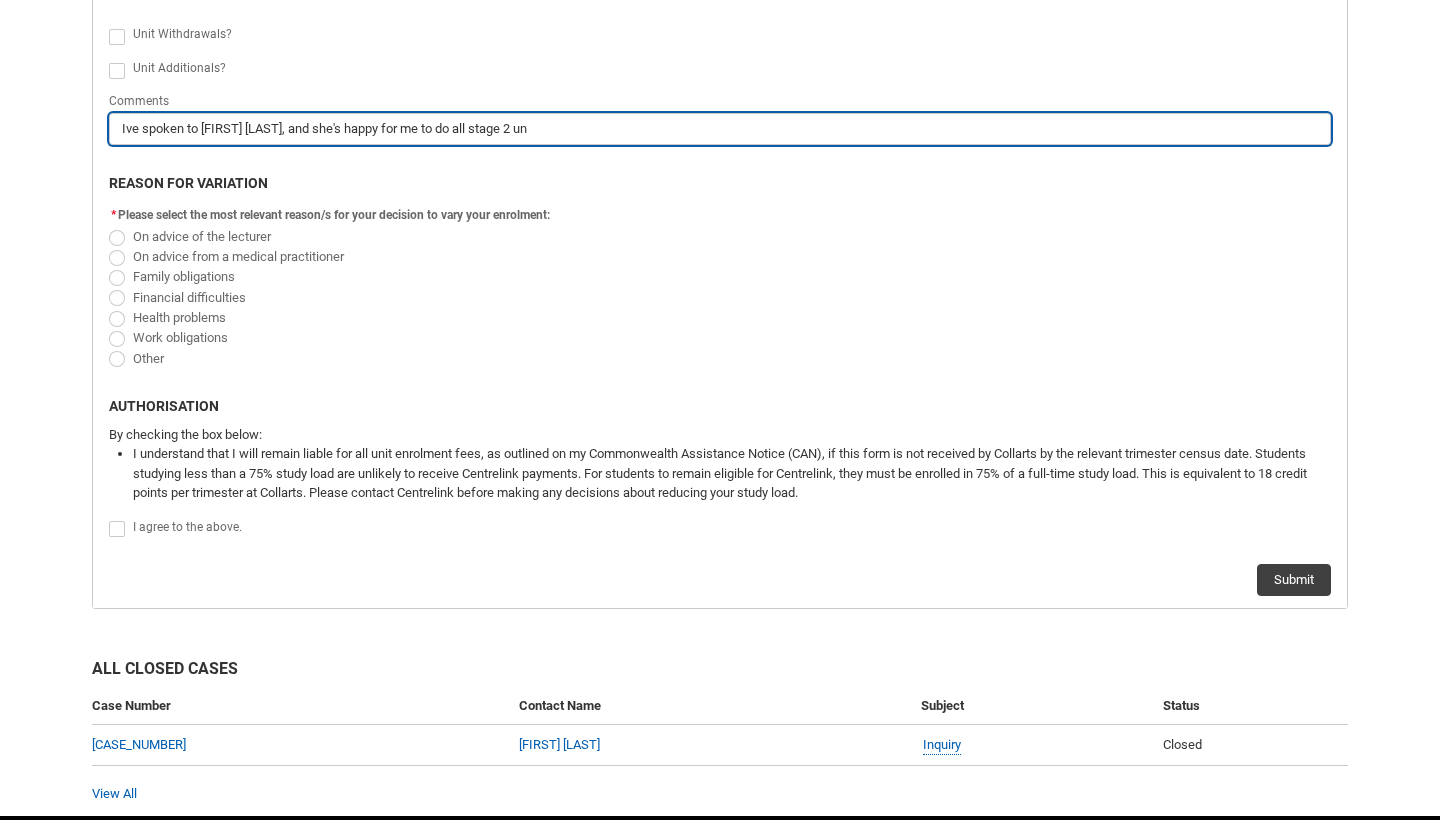 type on "Ive spoken to [FIRST] [LAST], and she's happy for me to do all stage 2 uni" 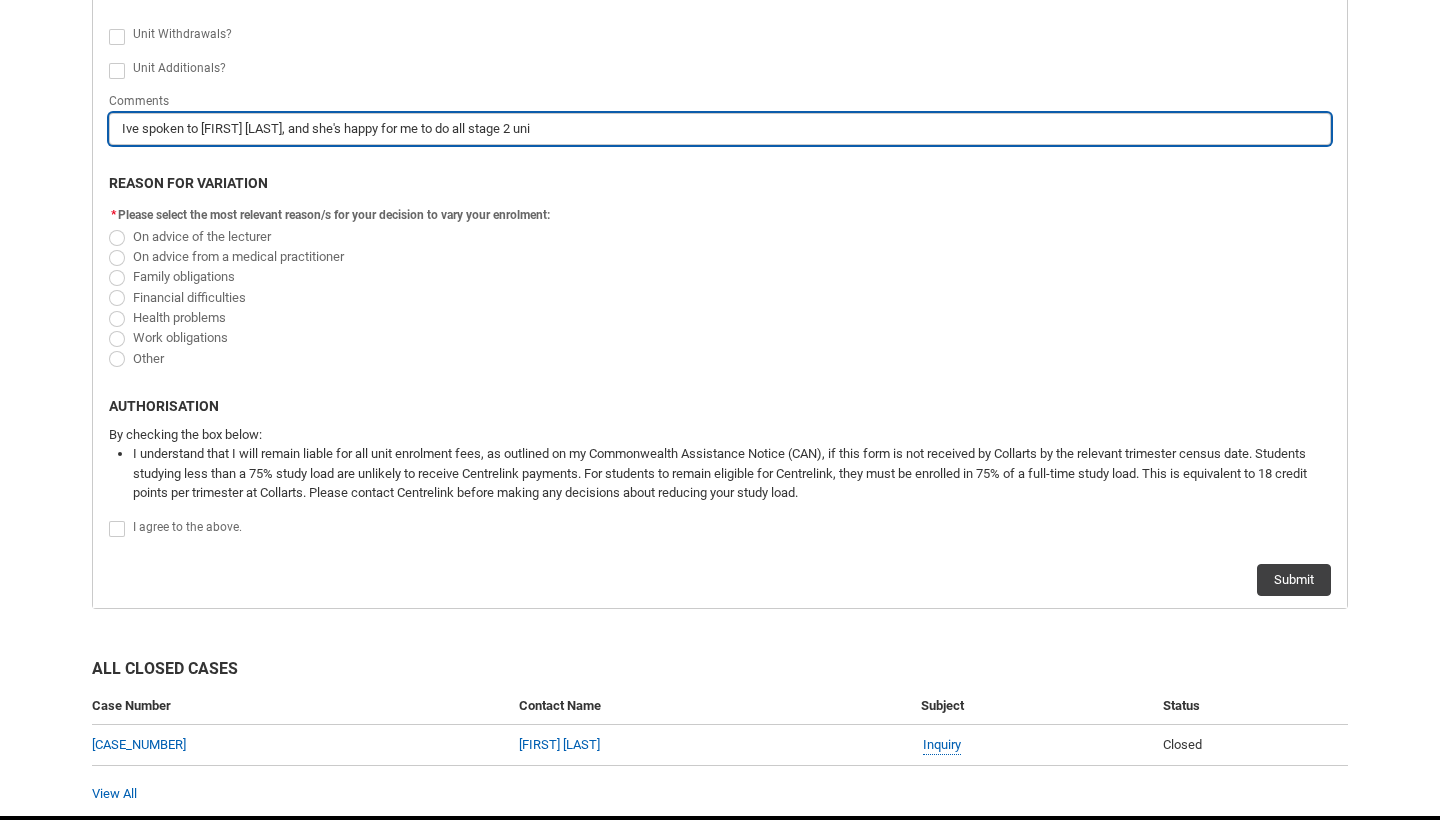 type on "Ive spoken to [FIRST] [LAST], and she's happy for me to do all stage 2 unit" 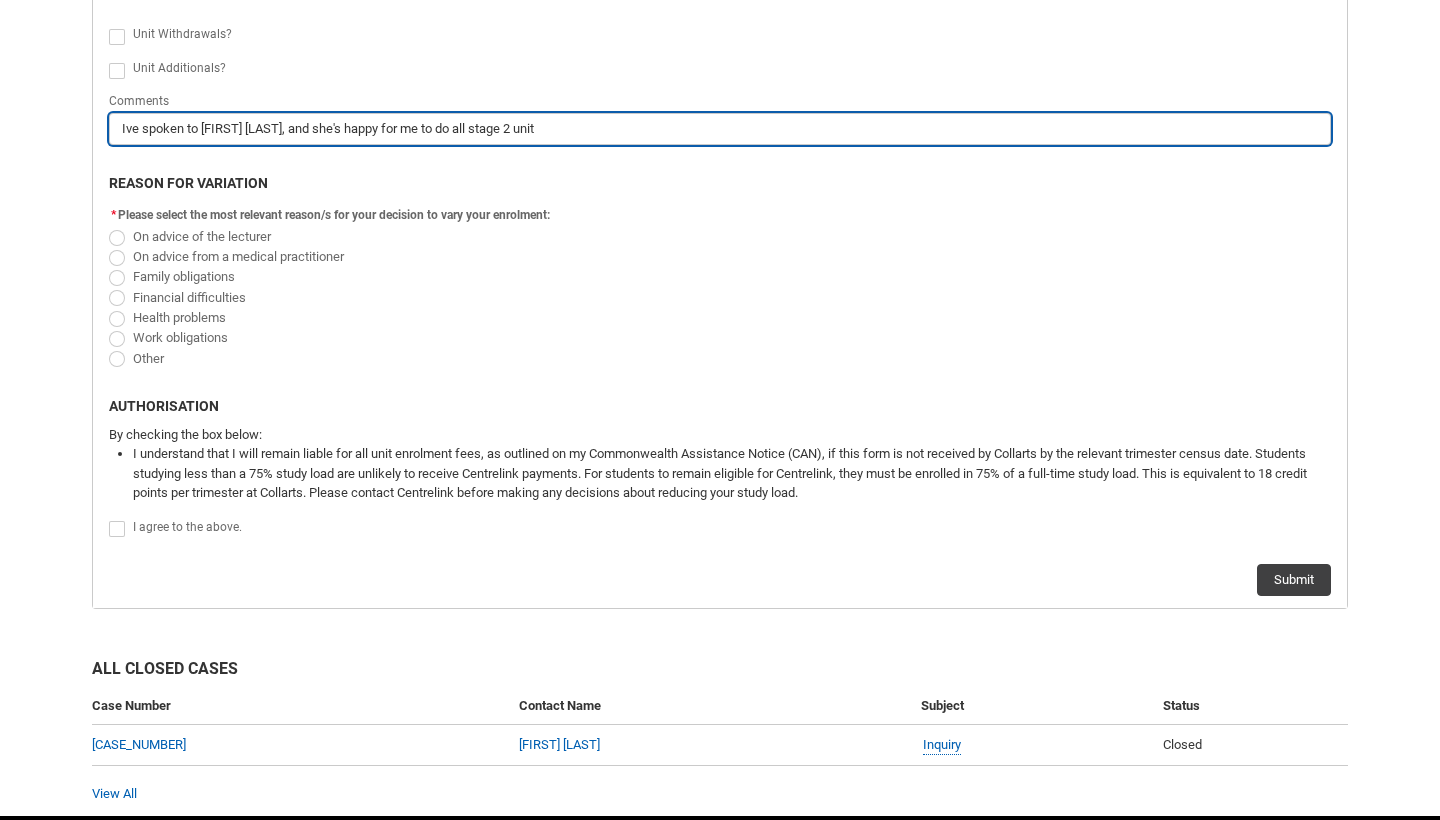type on "Ive spoken to [FIRST] [LAST], and she's happy for me to do all stage 2 units" 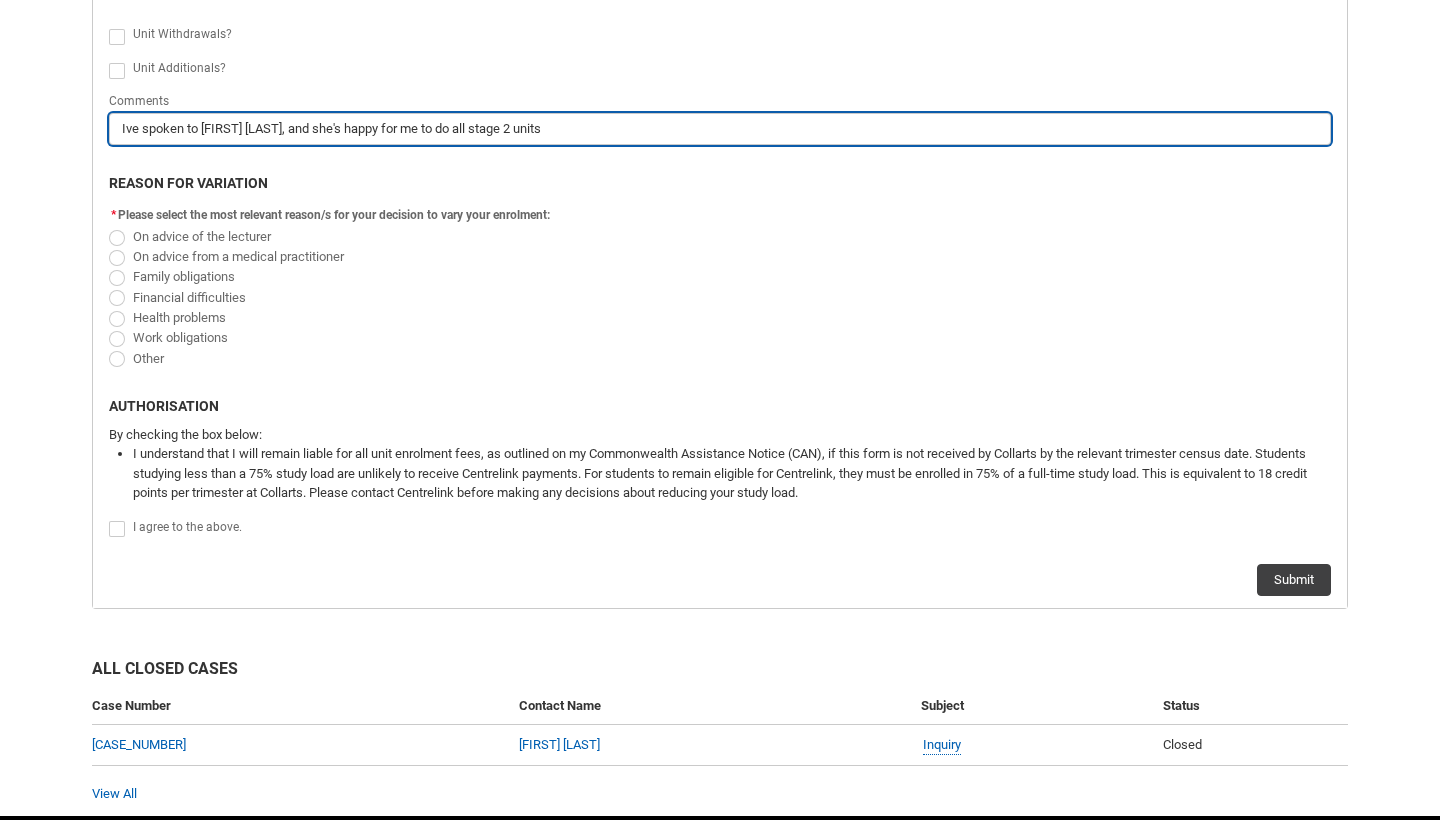 type on "Ive spoken to [FIRST] [LAST], and she's happy for me to do all stage 2 units" 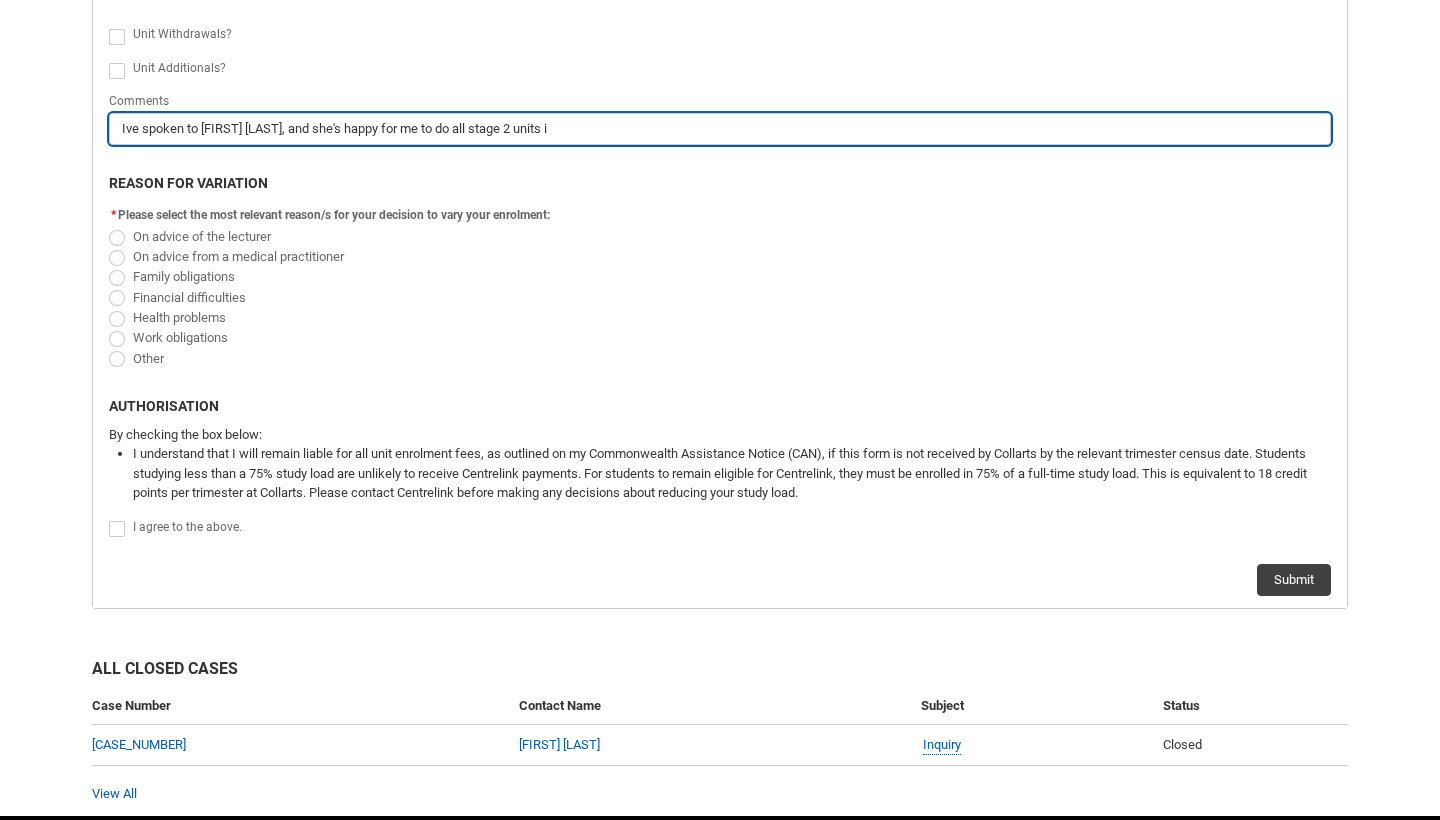 type on "Ive spoken to [FIRST] [LAST], and she's happy for me to do all stage 2 units in" 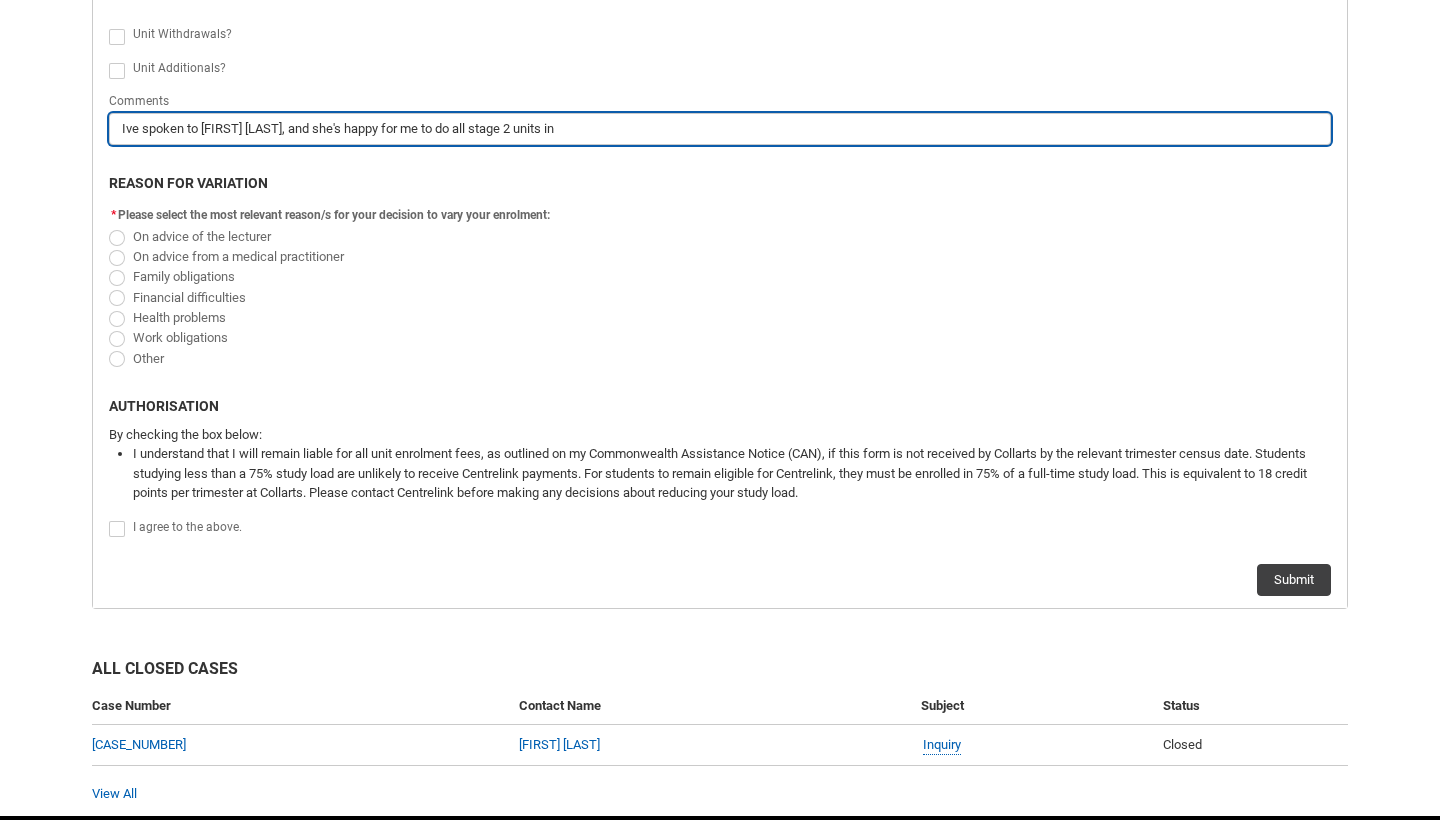 type on "Ive spoken to [FIRST] [LAST], and she's happy for me to do all stage 2 units in" 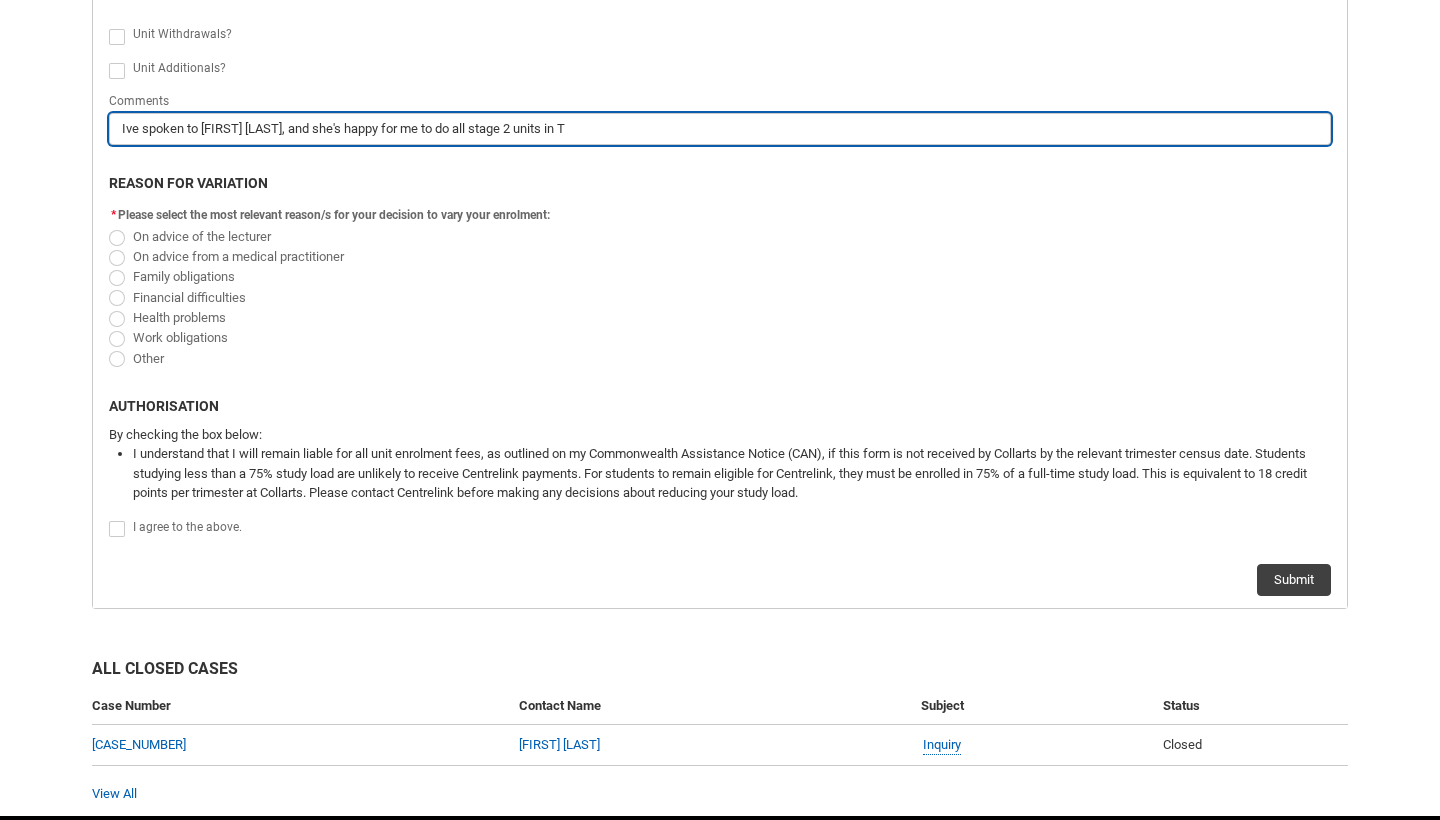 type on "Ive spoken to [FIRST] [LAST], and she's happy for me to do all stage 2 units in T3" 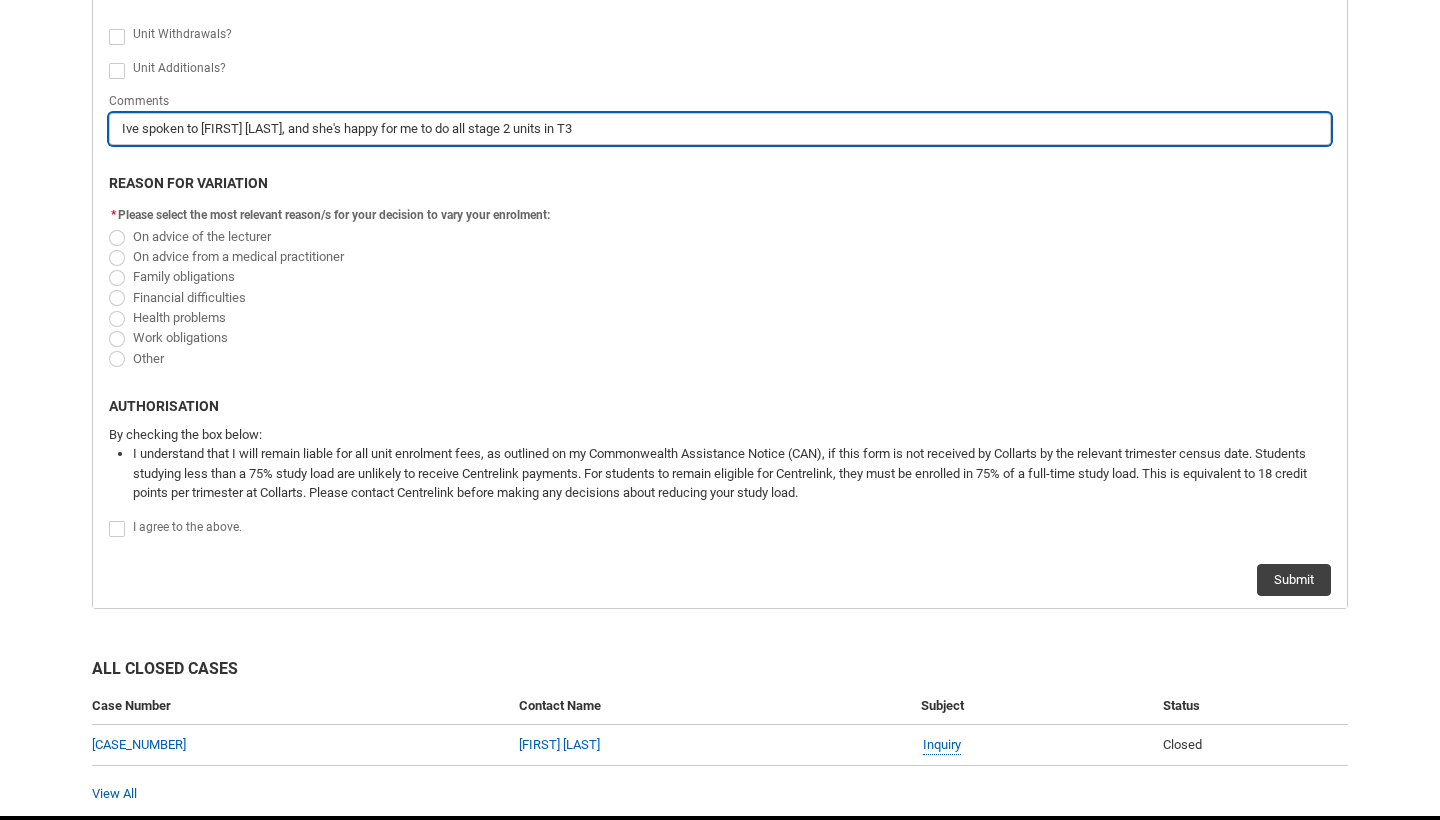 type on "Ive spoken to [FIRST] [LAST], and she's happy for me to do all stage 2 units in T" 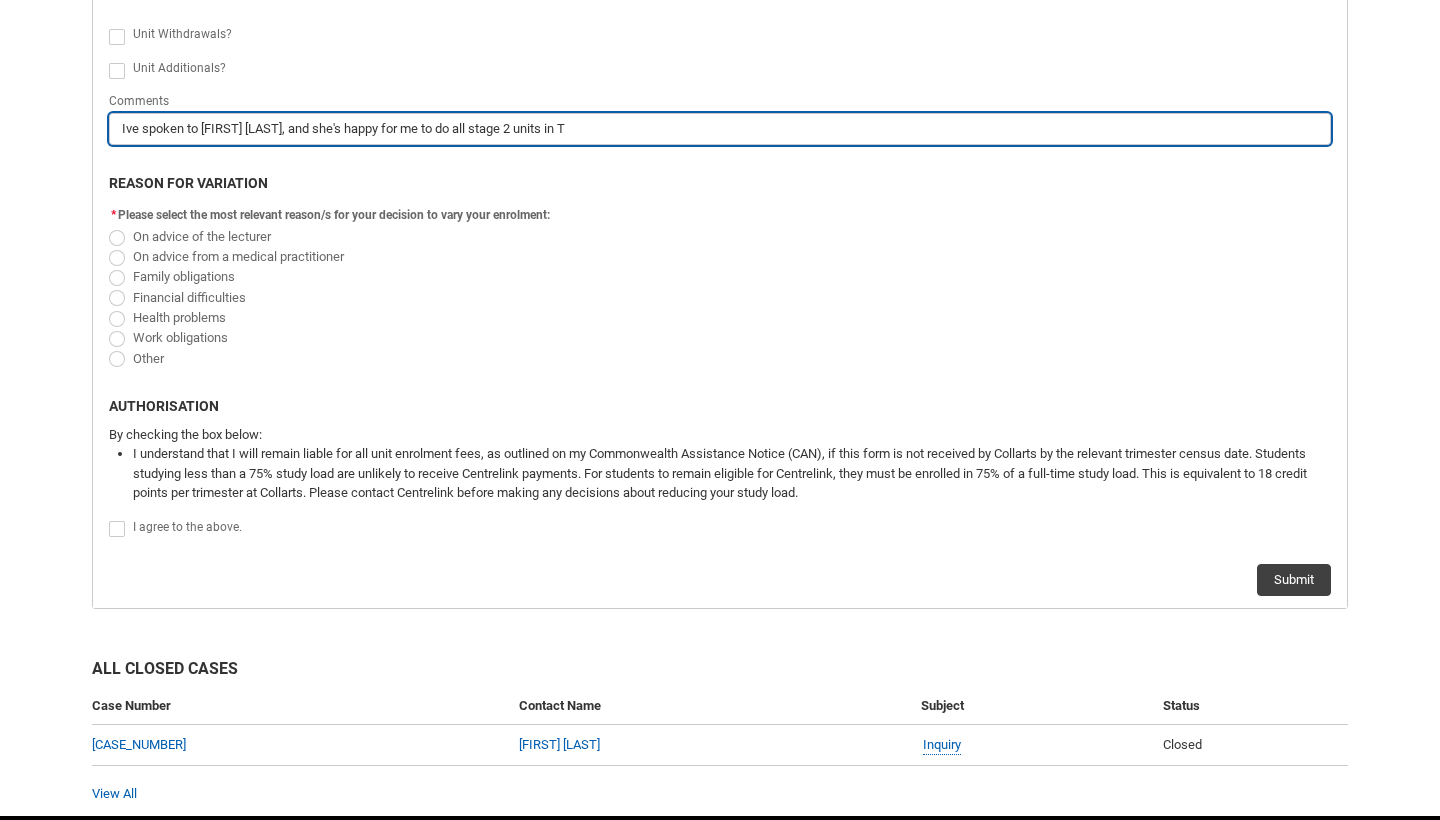 type on "Ive spoken to [FIRST] [LAST], and she's happy for me to do all stage 2 units in T3" 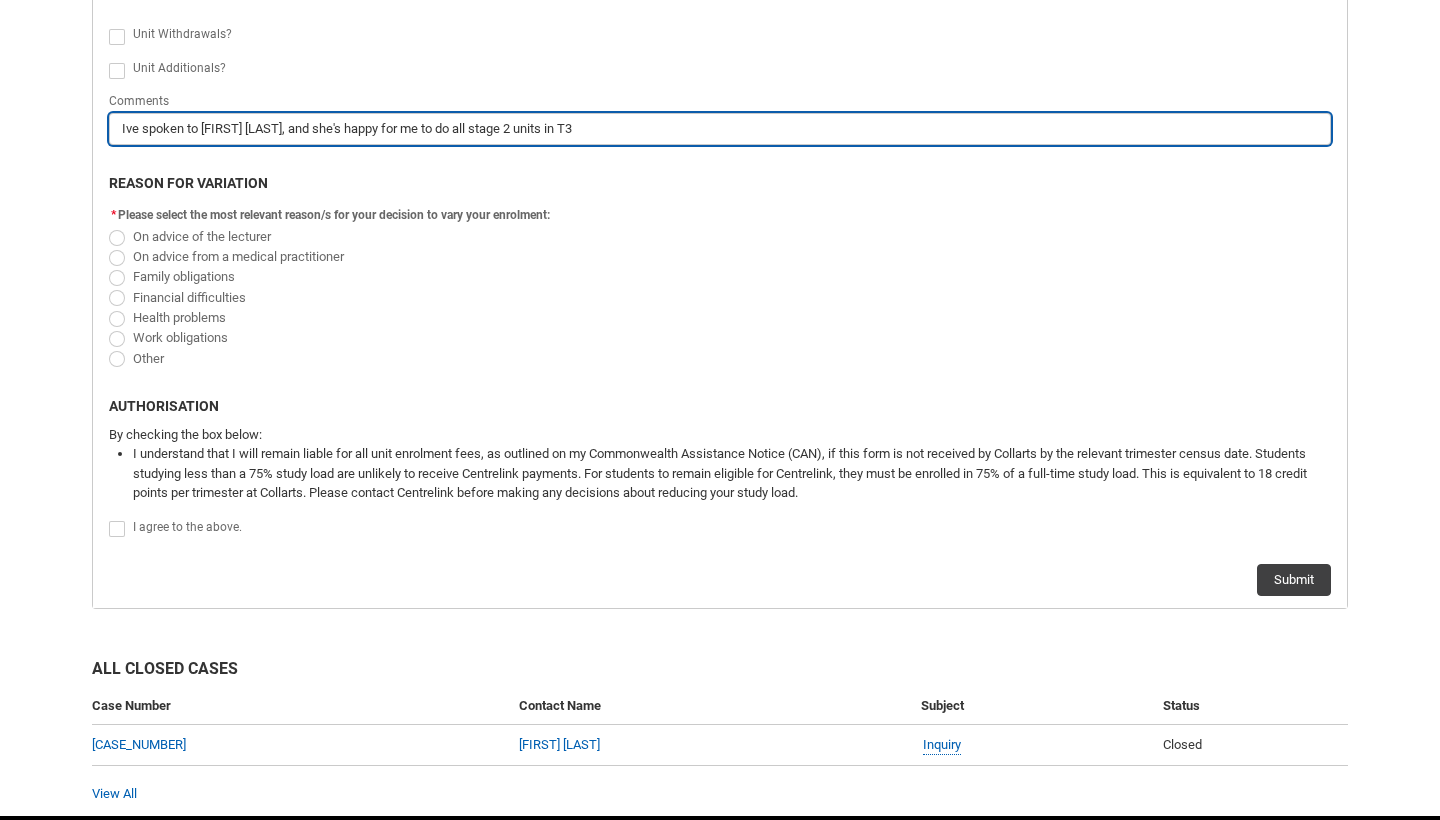 type on "Ive spoken to [FIRST] [LAST], and she's happy for me to do all stage 2 units in T3." 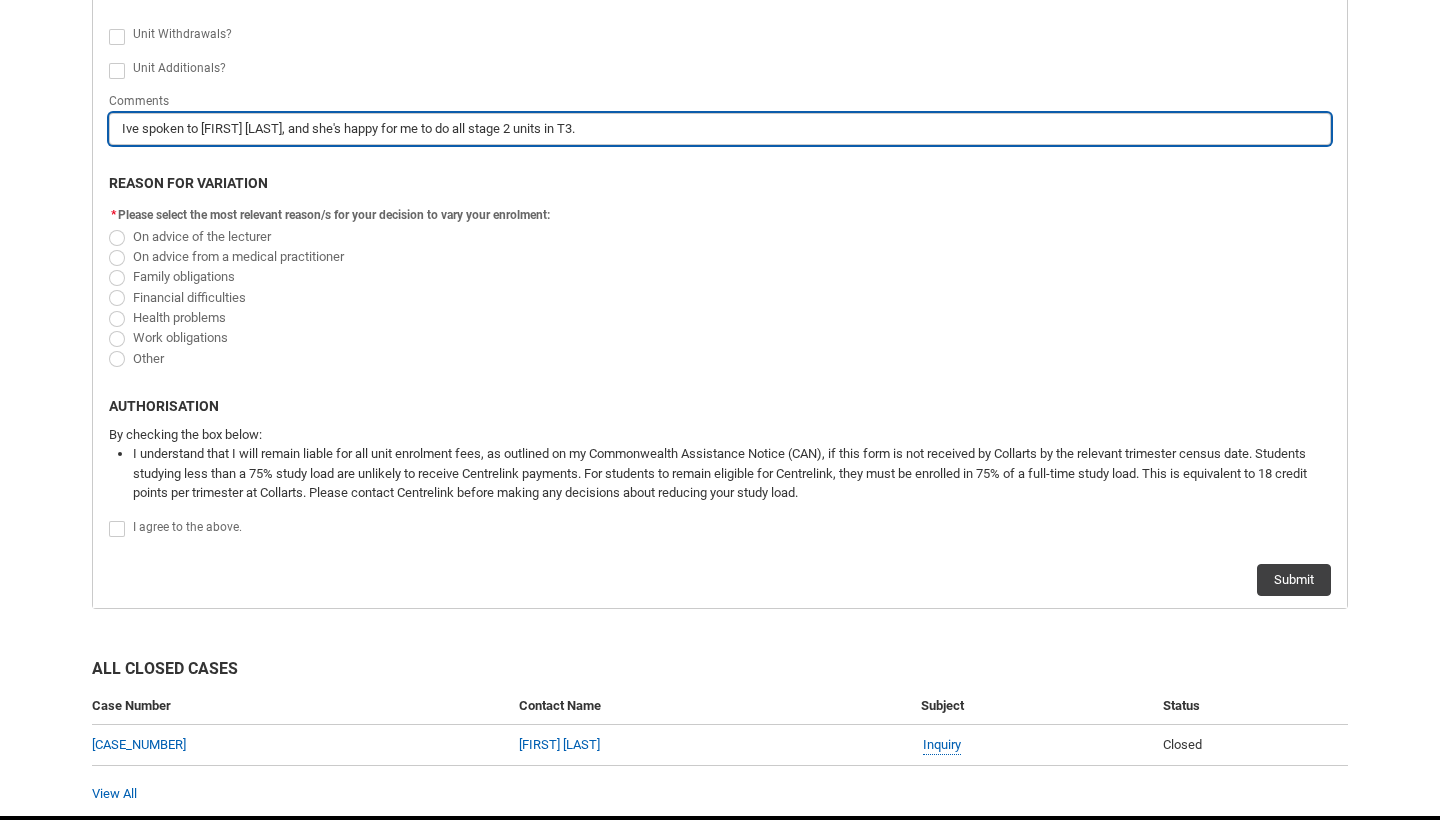 type on "Ive spoken to [FIRST] [LAST], and she's happy for me to do all stage 2 units in T3" 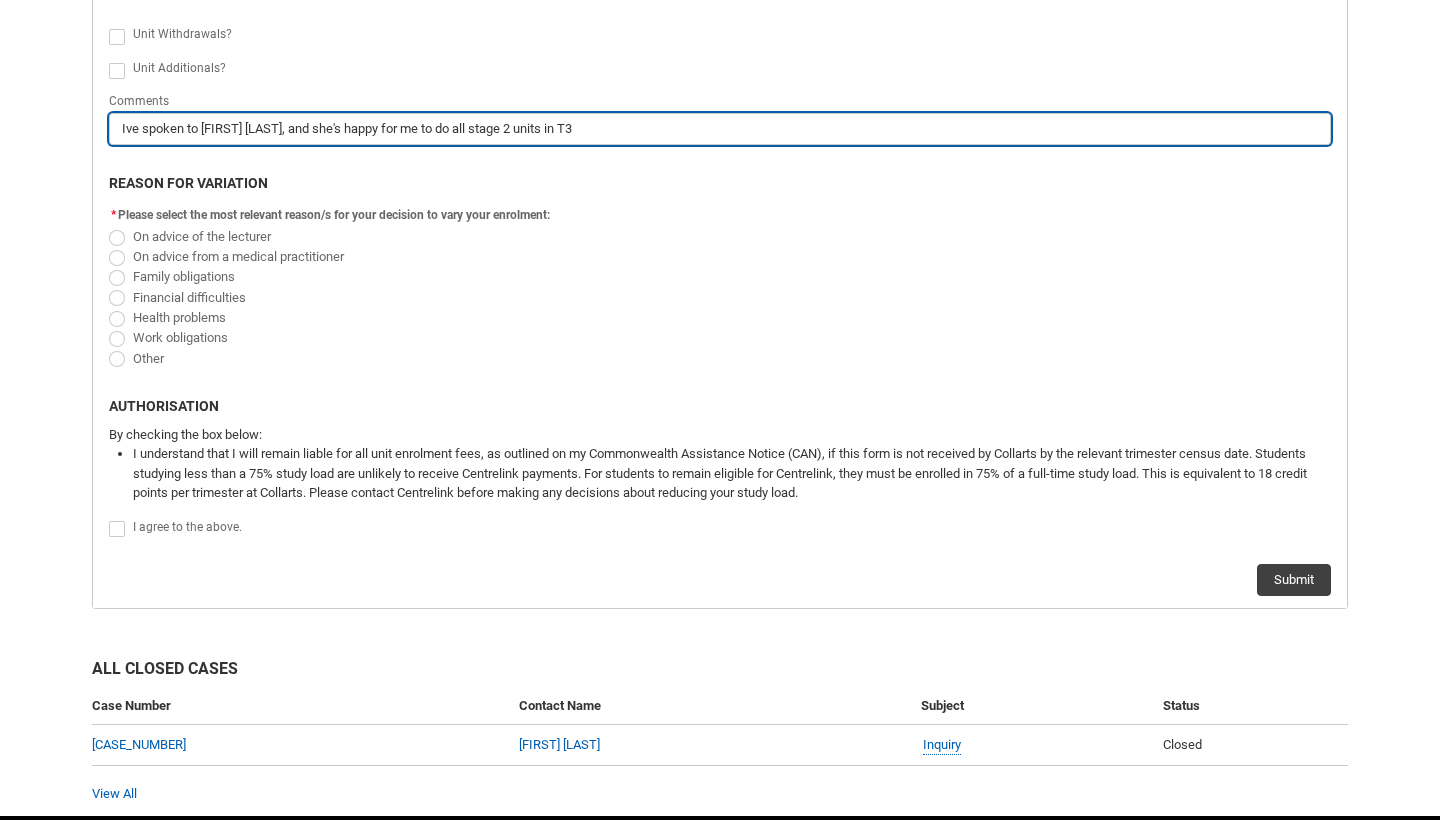 type on "Ive spoken to [FIRST] [LAST], and she's happy for me to do all stage 2 units in T3." 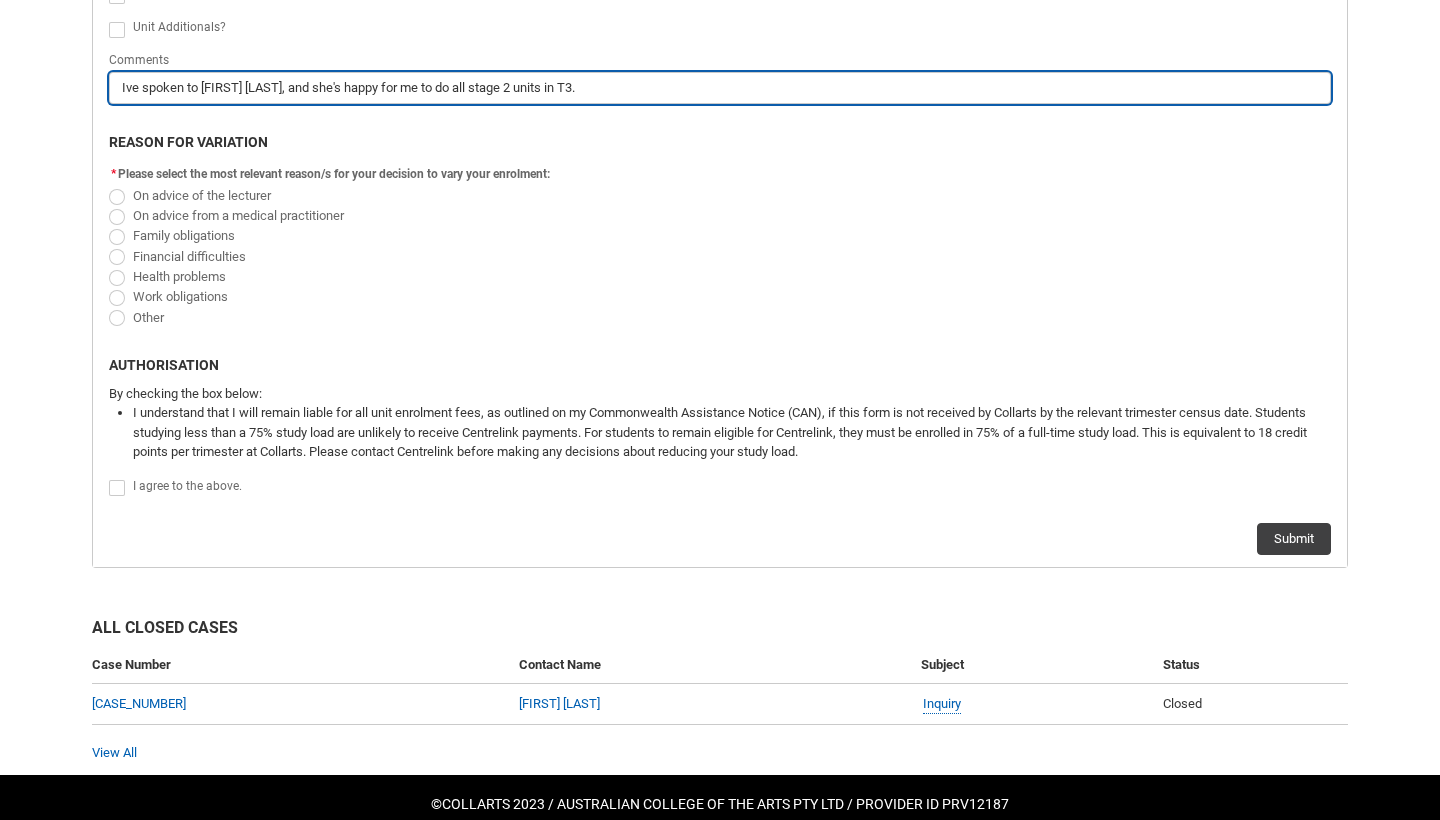 scroll, scrollTop: 878, scrollLeft: 0, axis: vertical 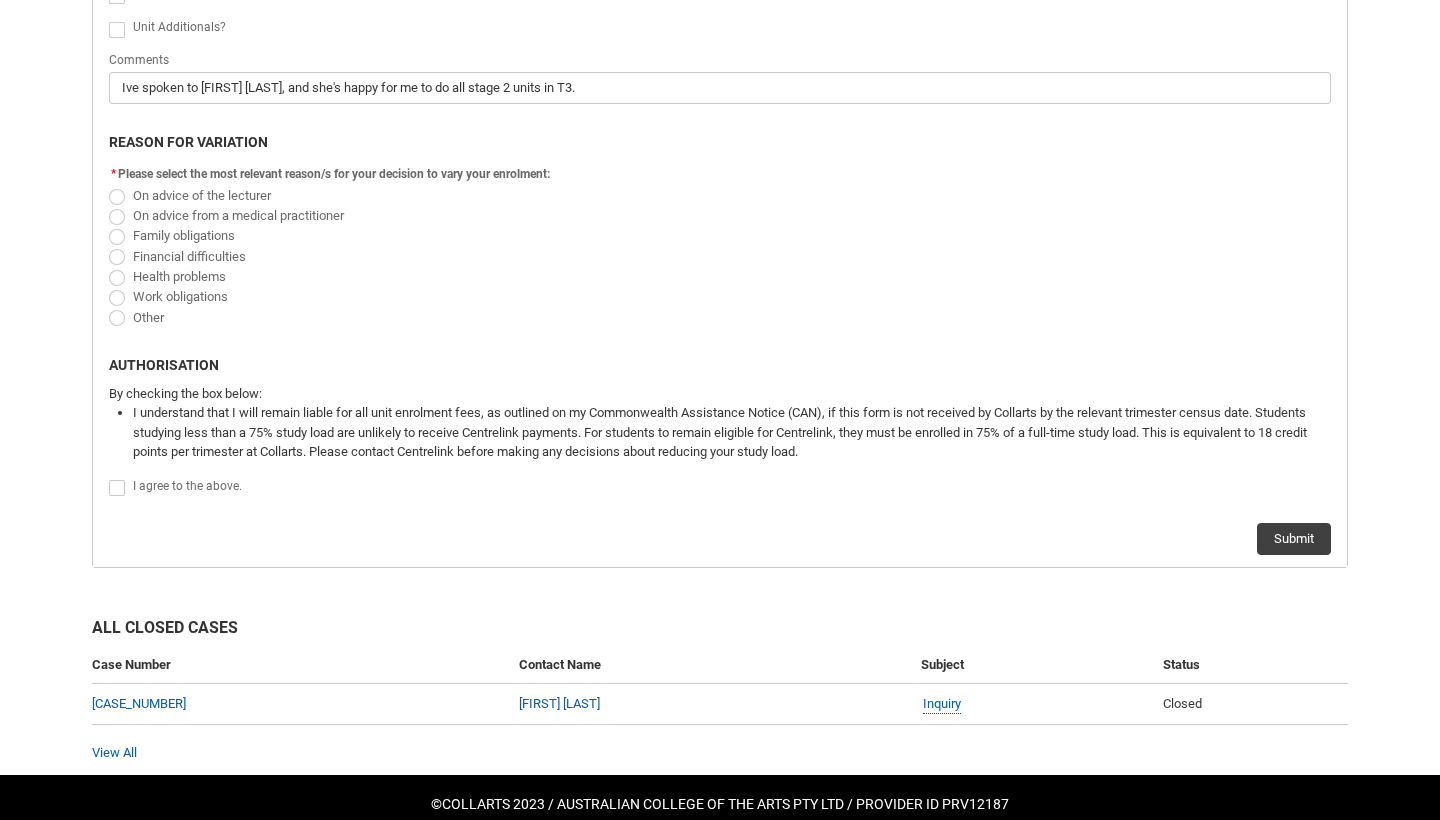 click at bounding box center [117, 197] 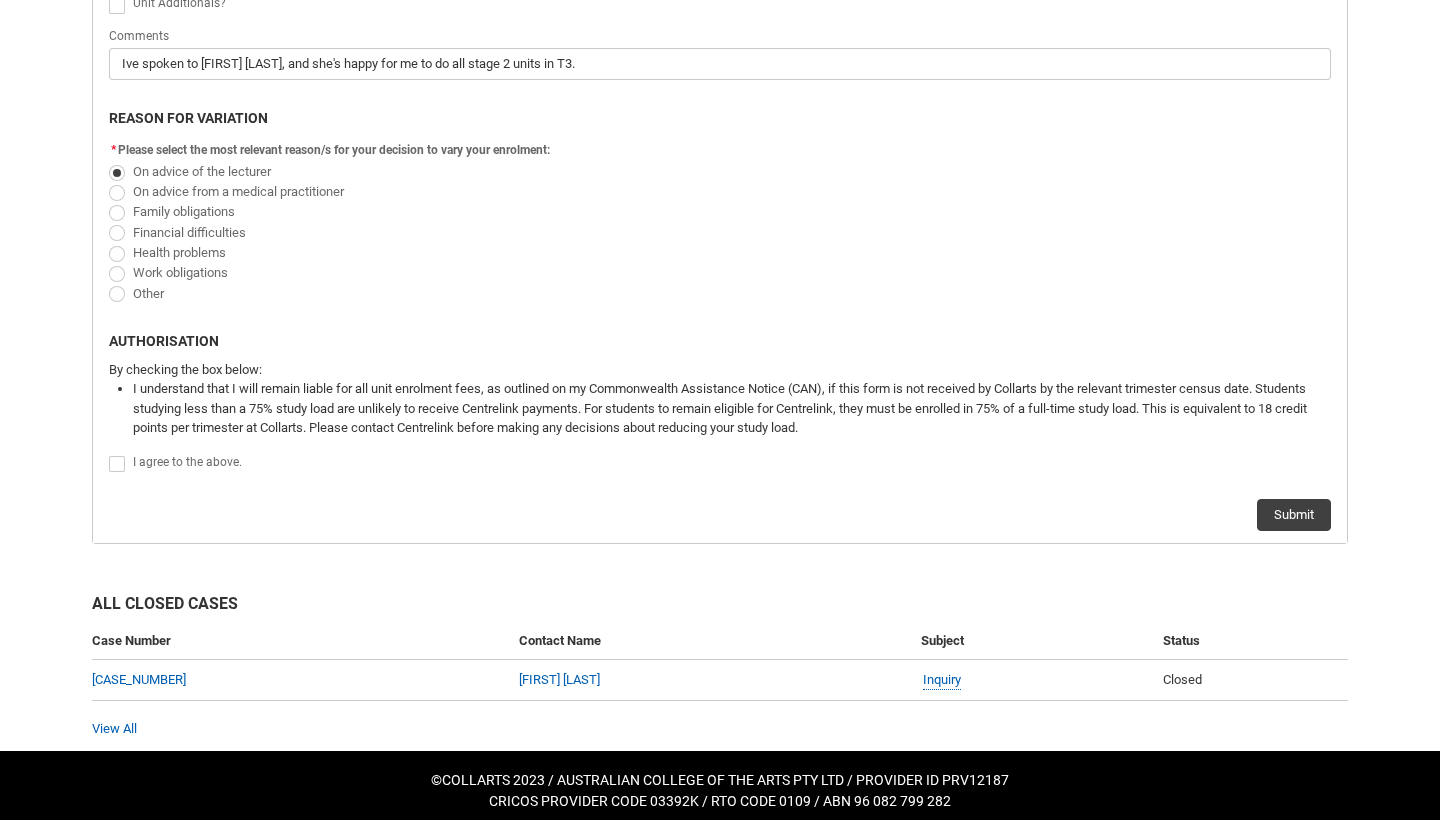 scroll, scrollTop: 901, scrollLeft: 0, axis: vertical 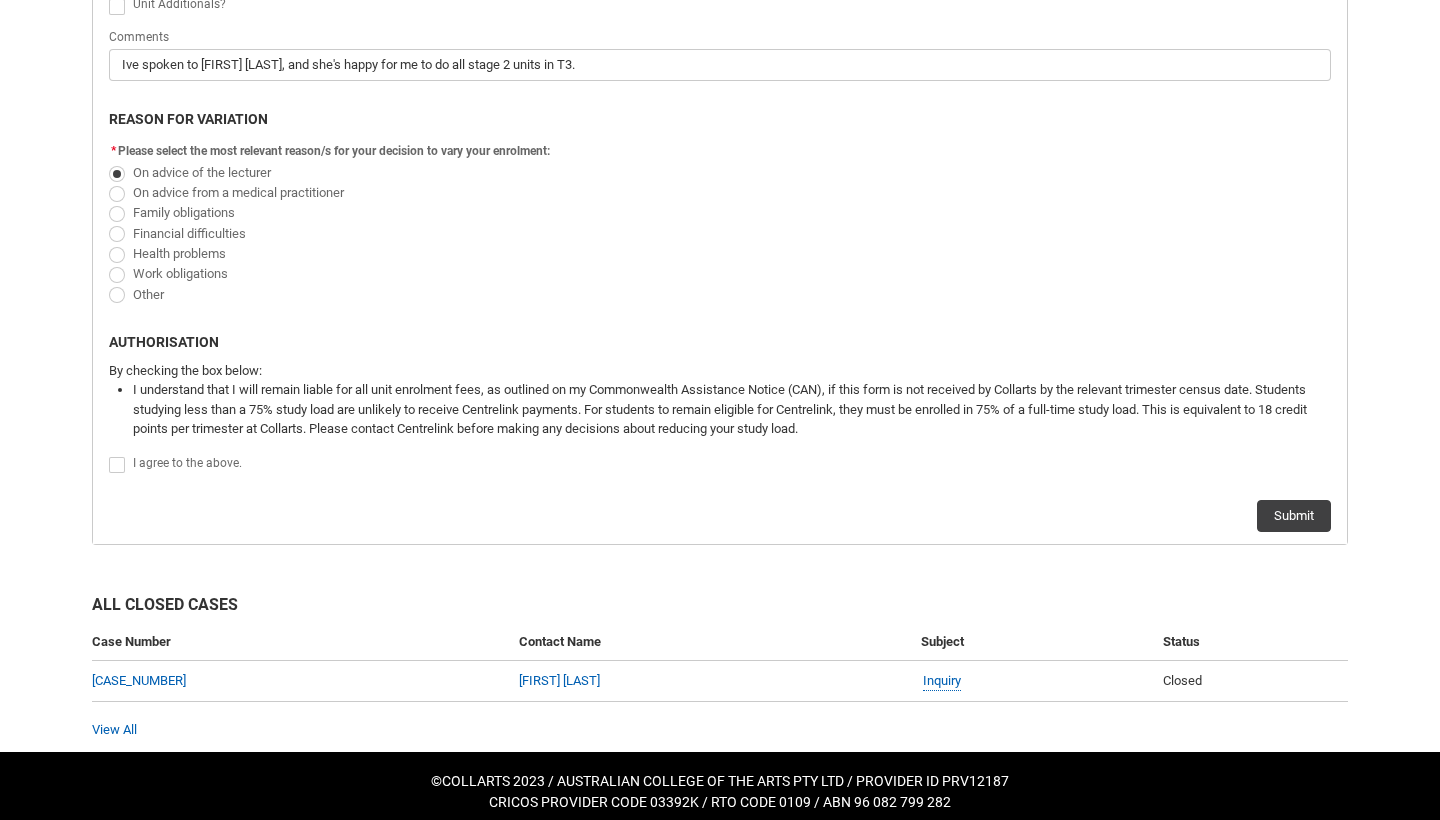 click 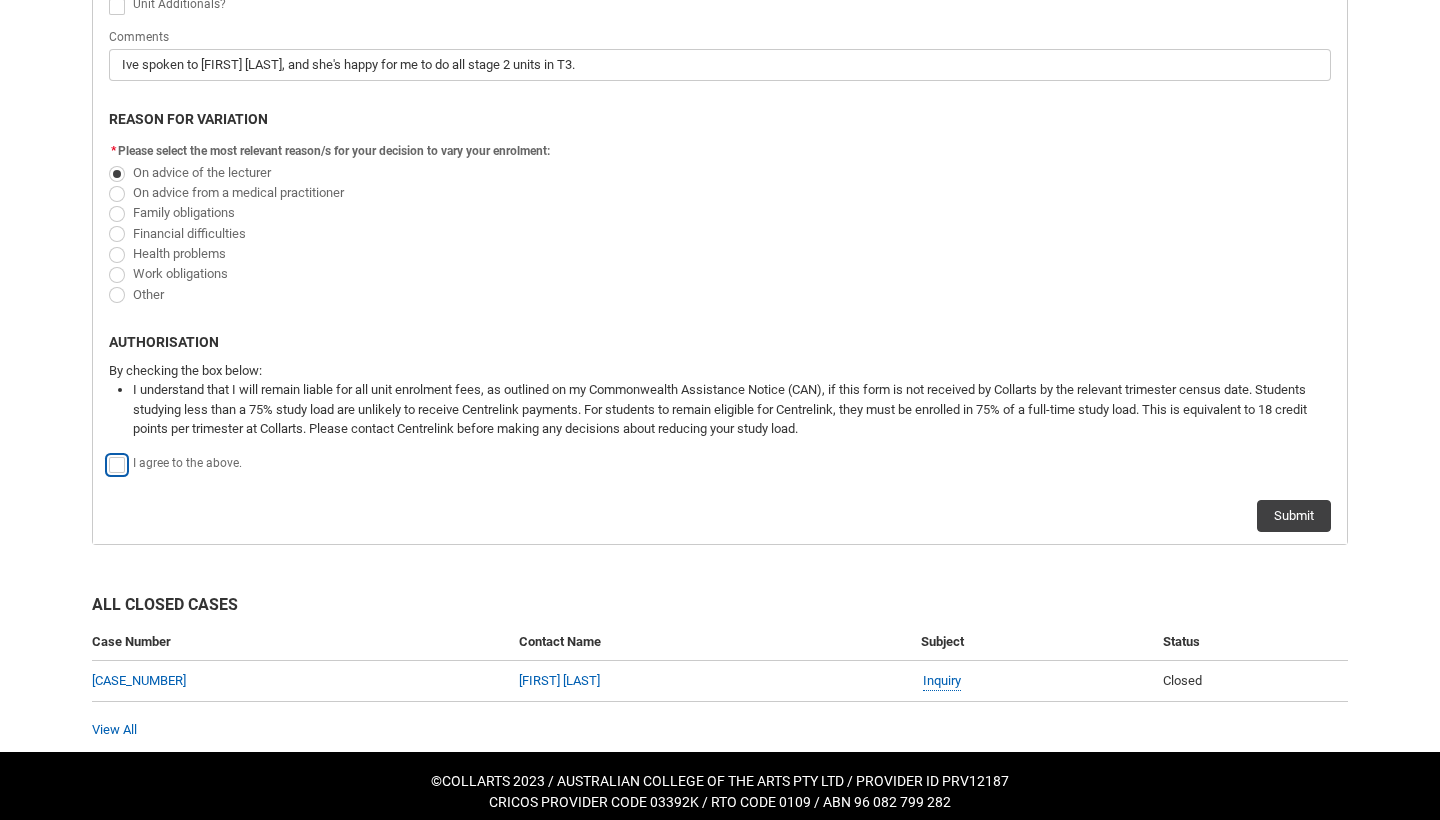 type on "true" 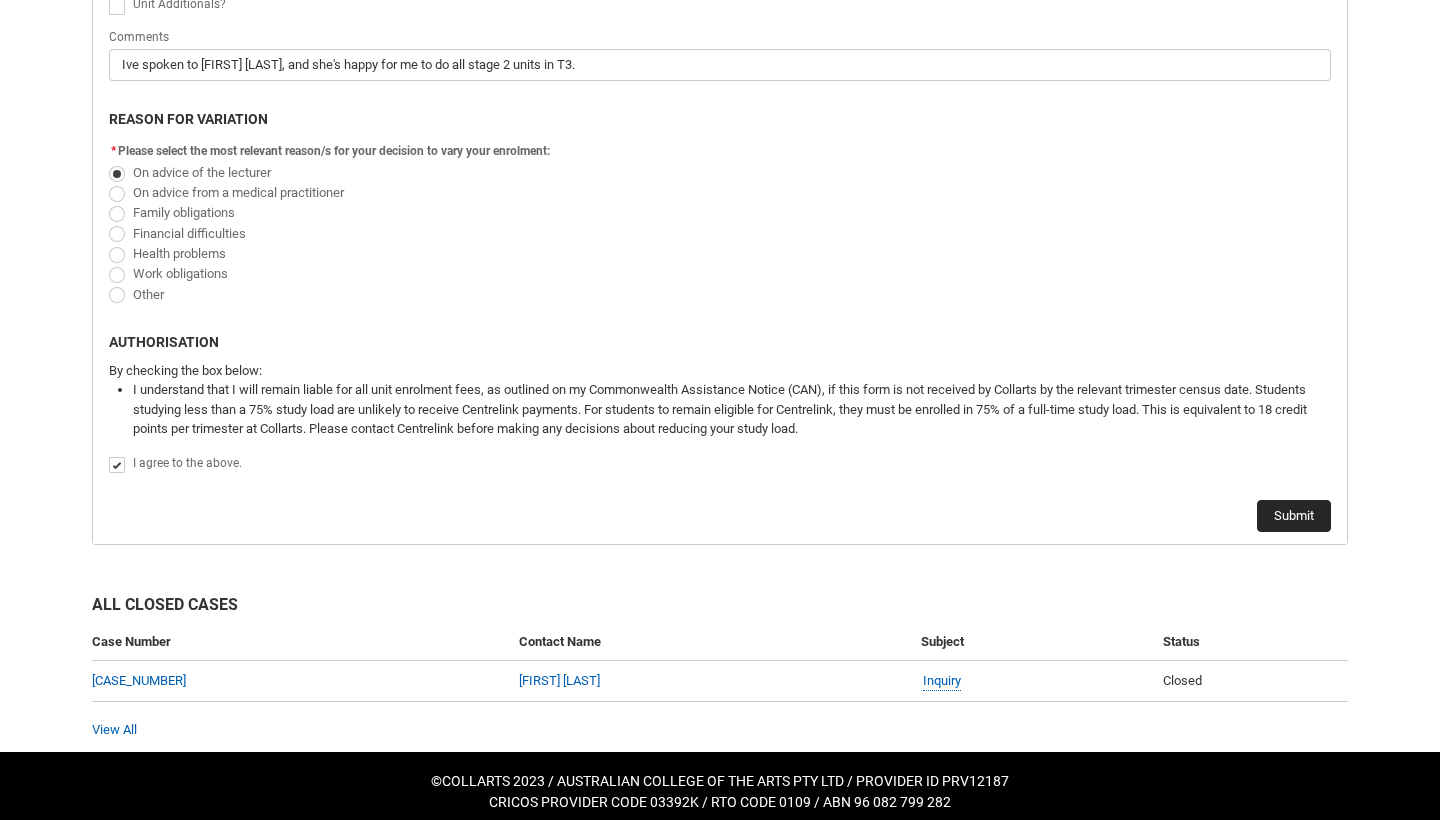 click on "Submit" 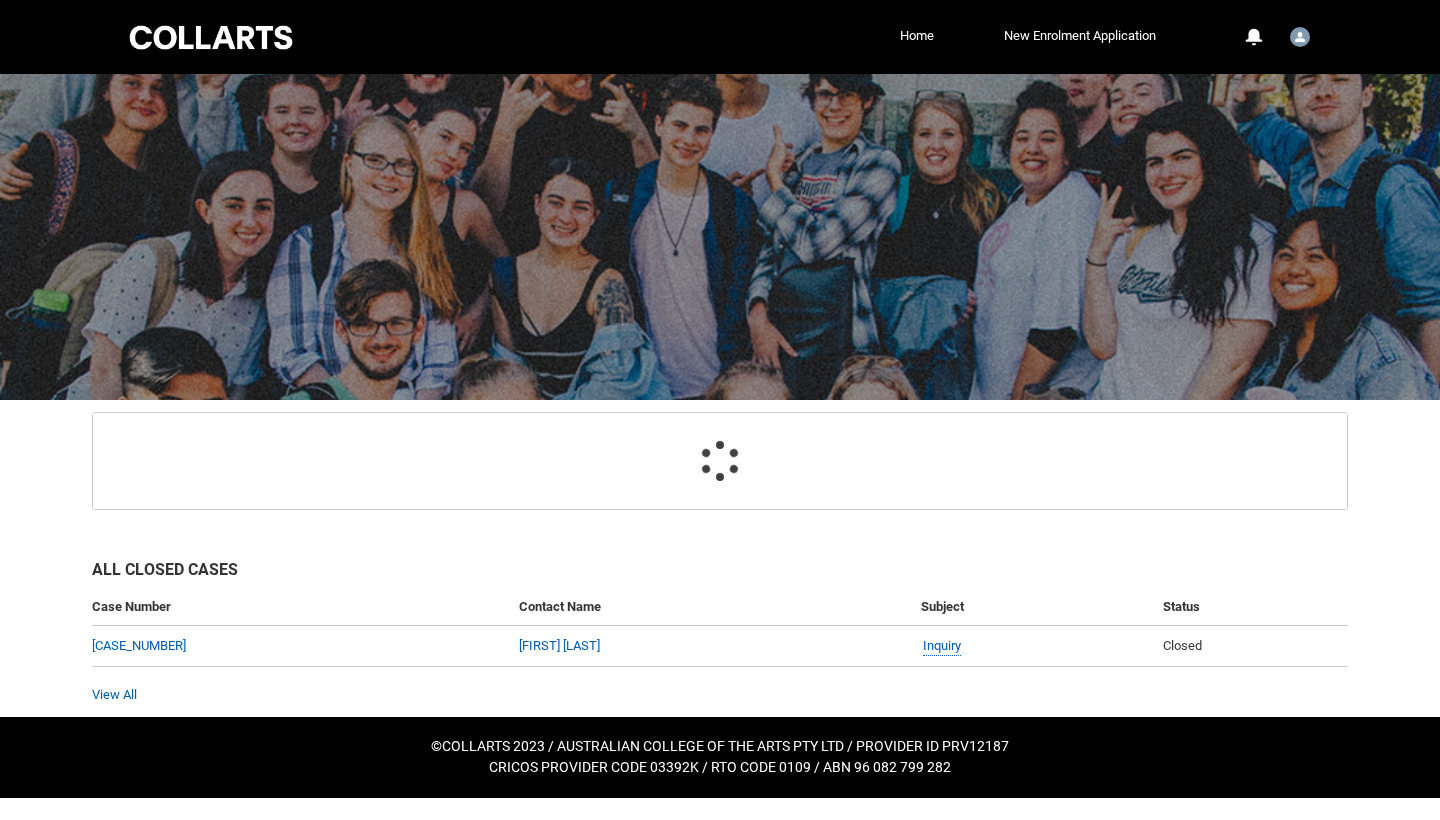 scroll, scrollTop: 31, scrollLeft: 0, axis: vertical 